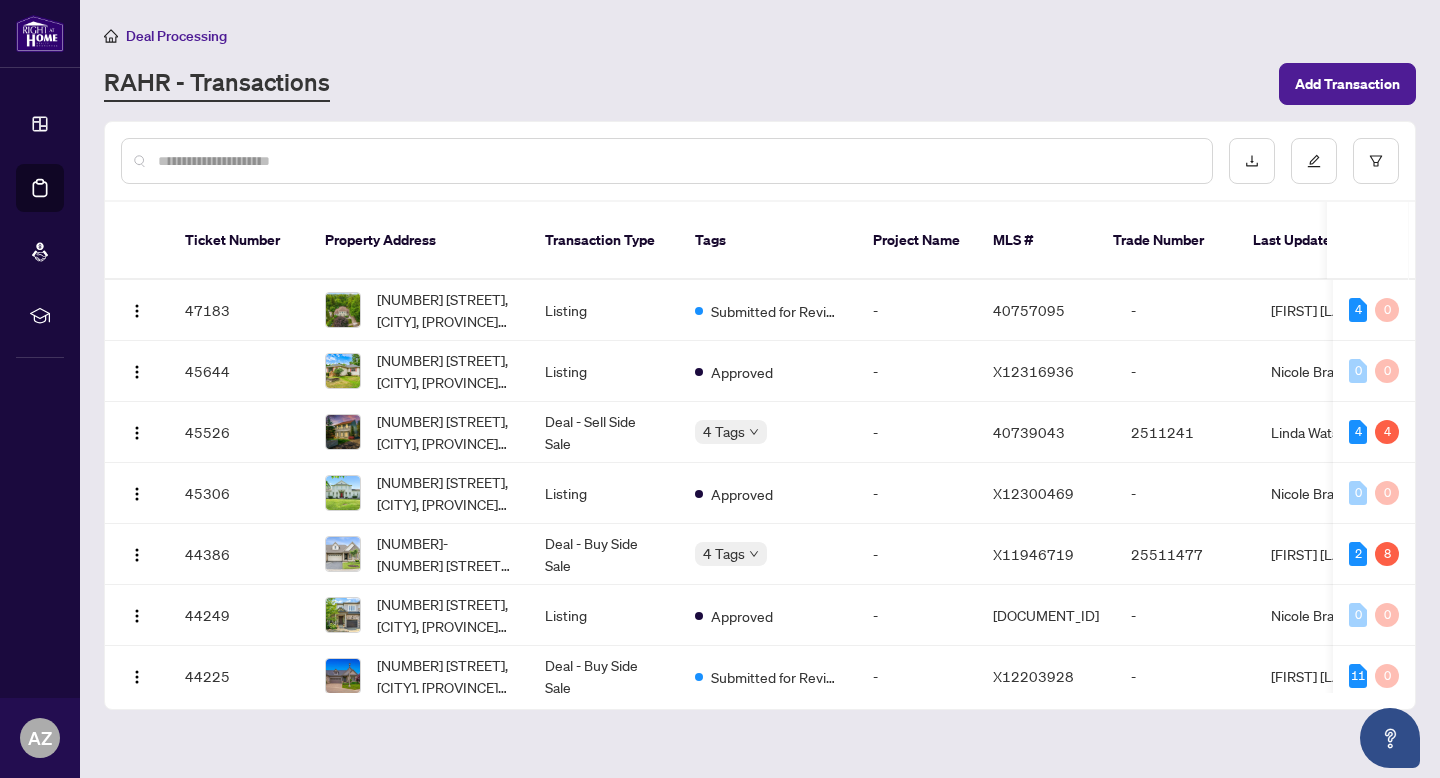 scroll, scrollTop: 0, scrollLeft: 0, axis: both 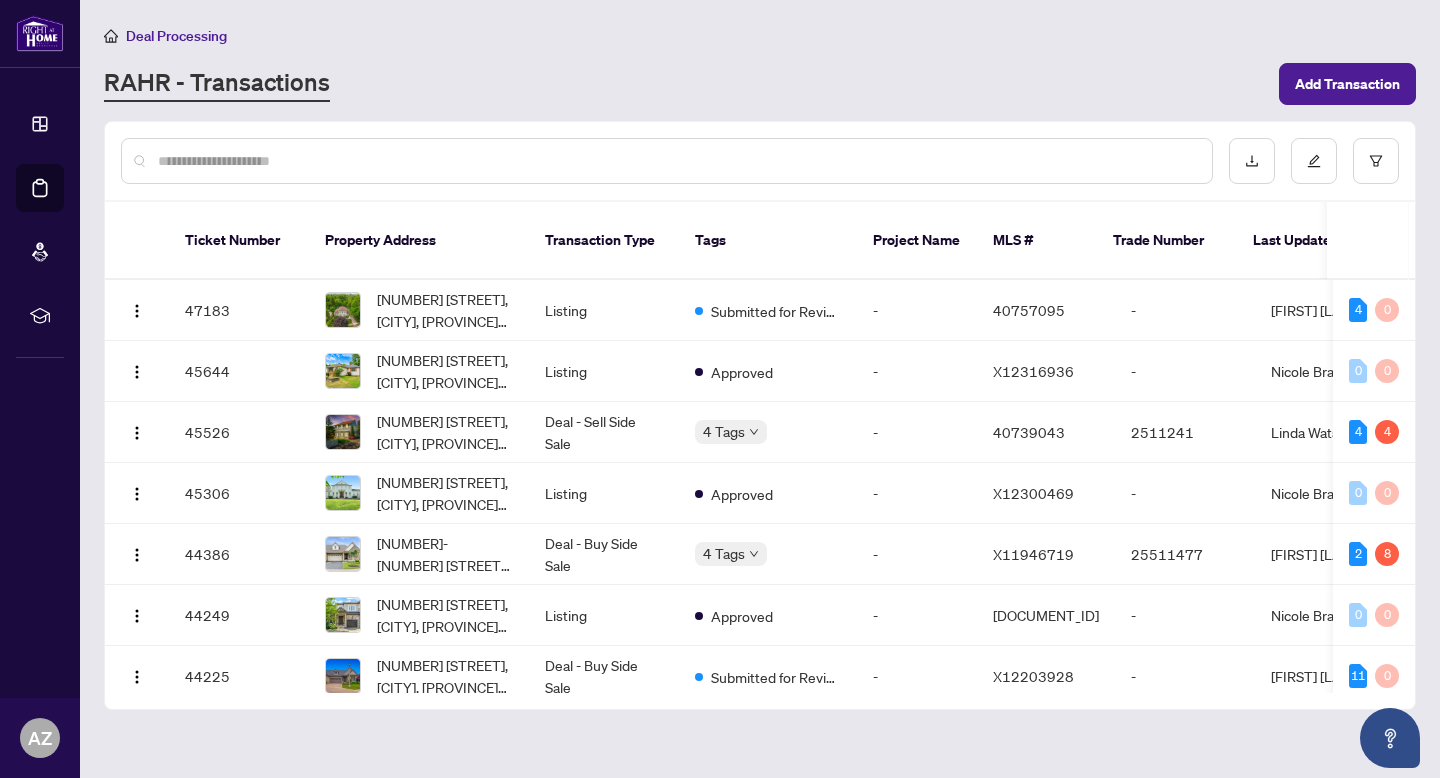 click at bounding box center (667, 161) 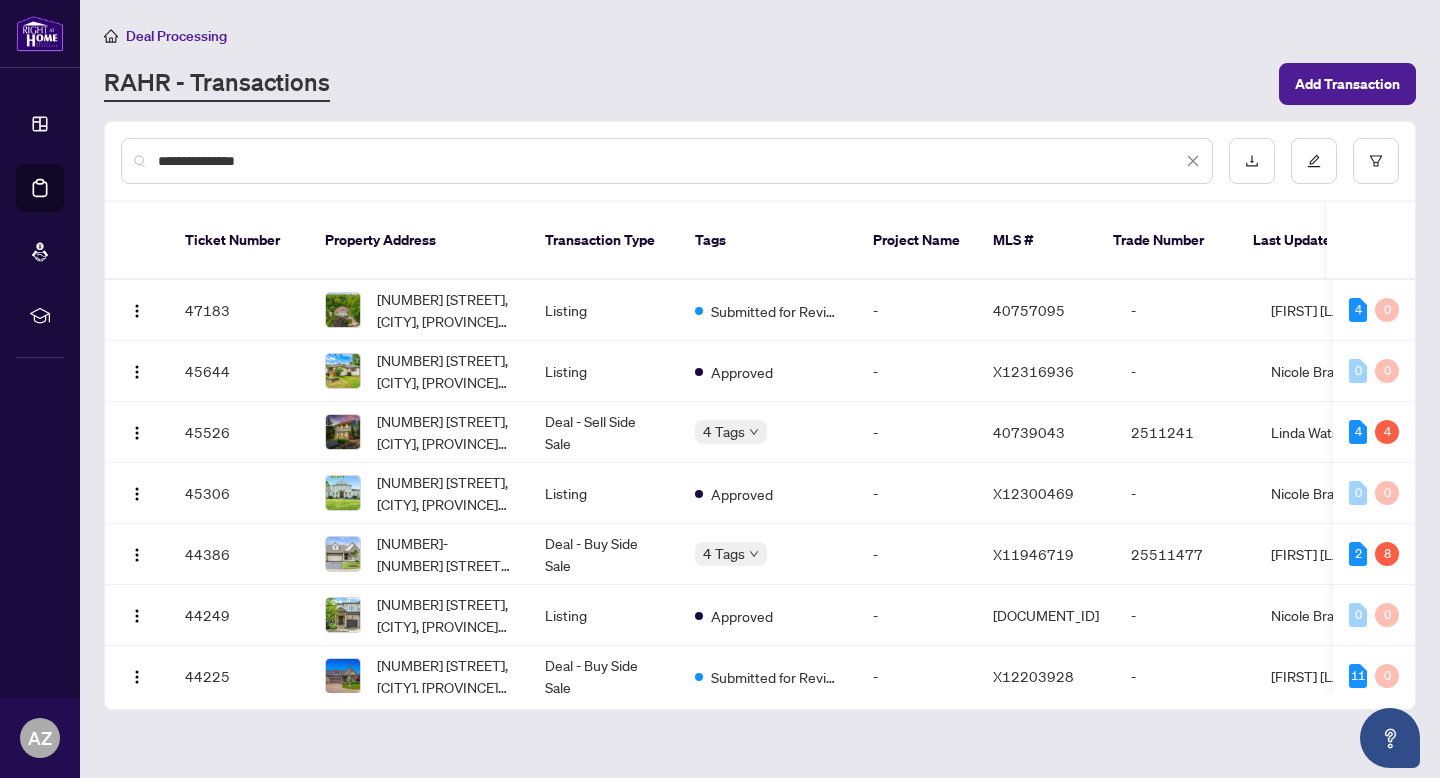 type on "**********" 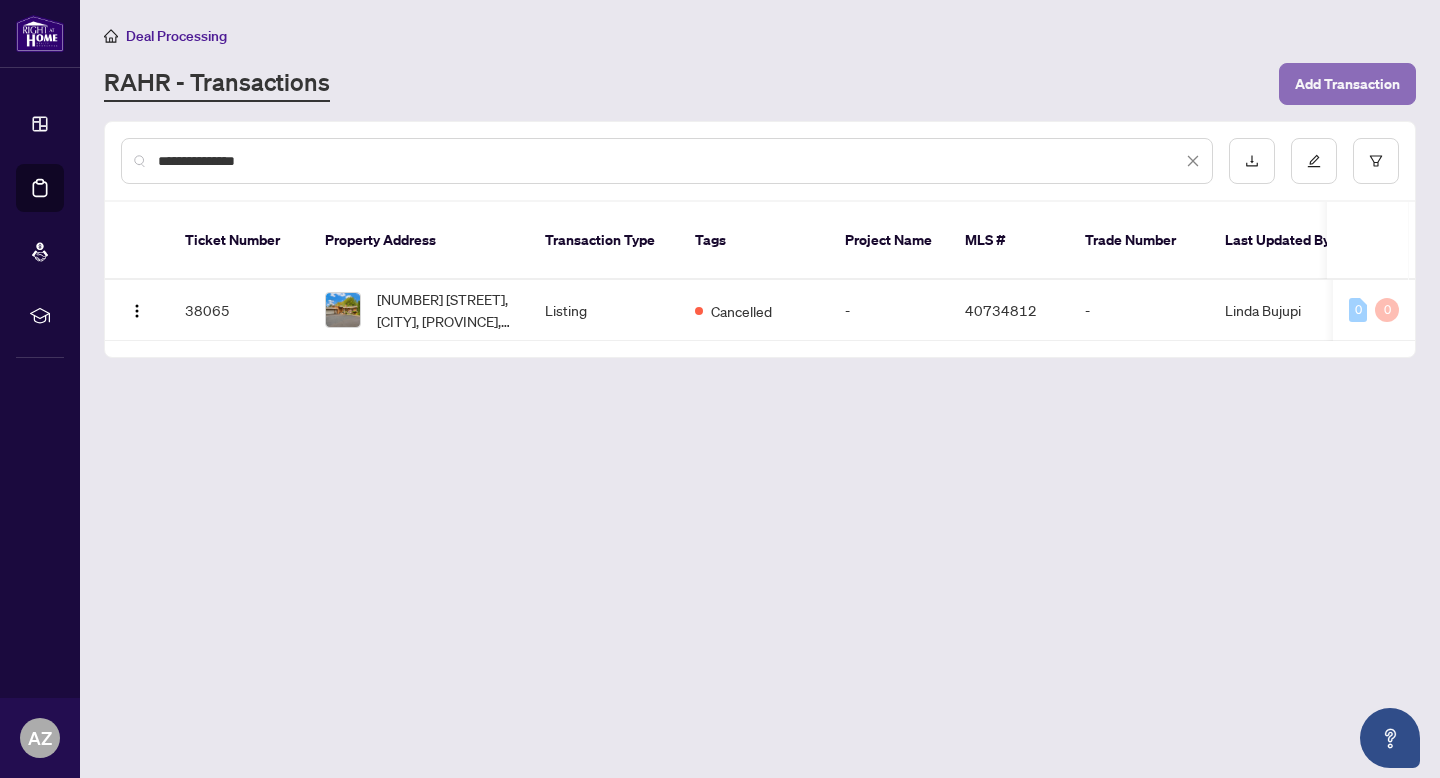 click on "Add Transaction" at bounding box center (1347, 84) 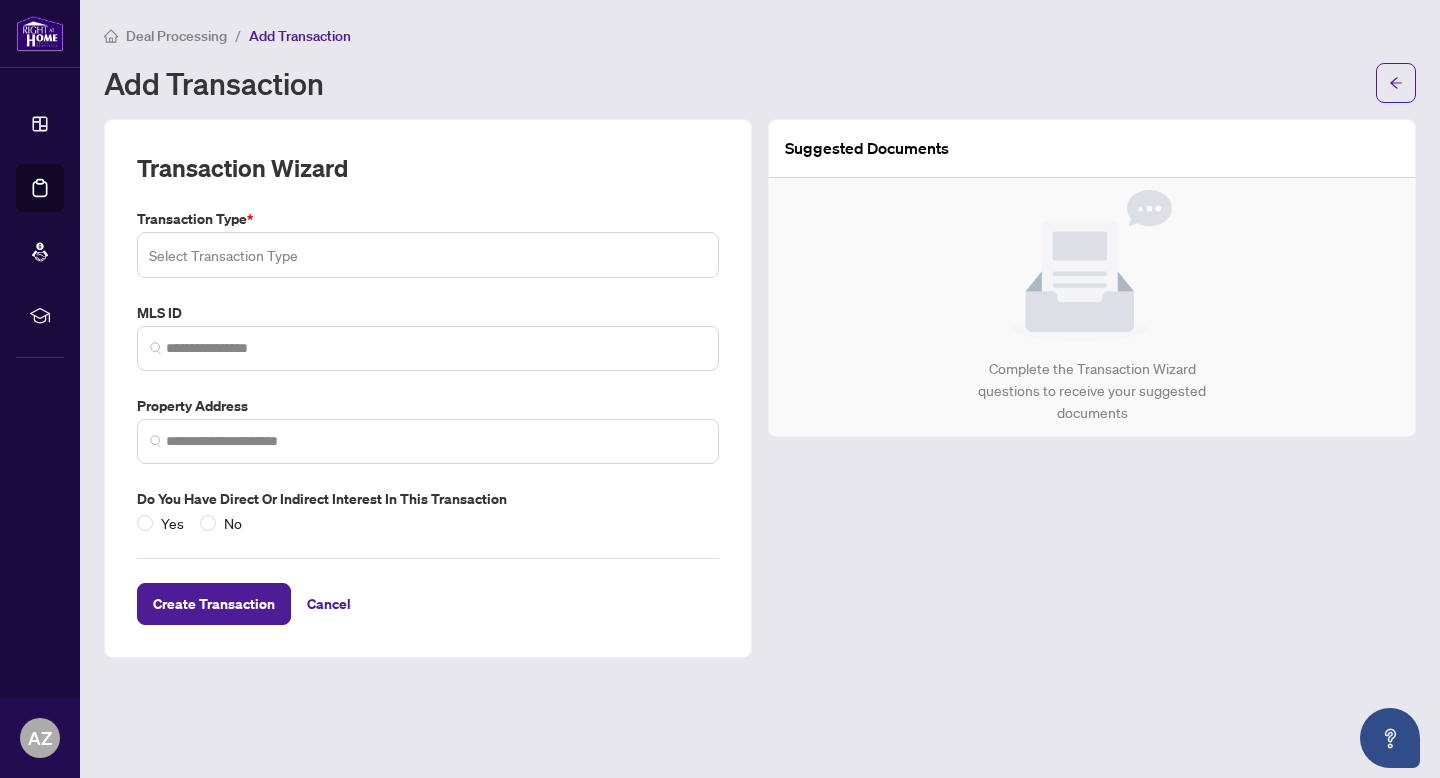 drag, startPoint x: 410, startPoint y: 273, endPoint x: 398, endPoint y: 271, distance: 12.165525 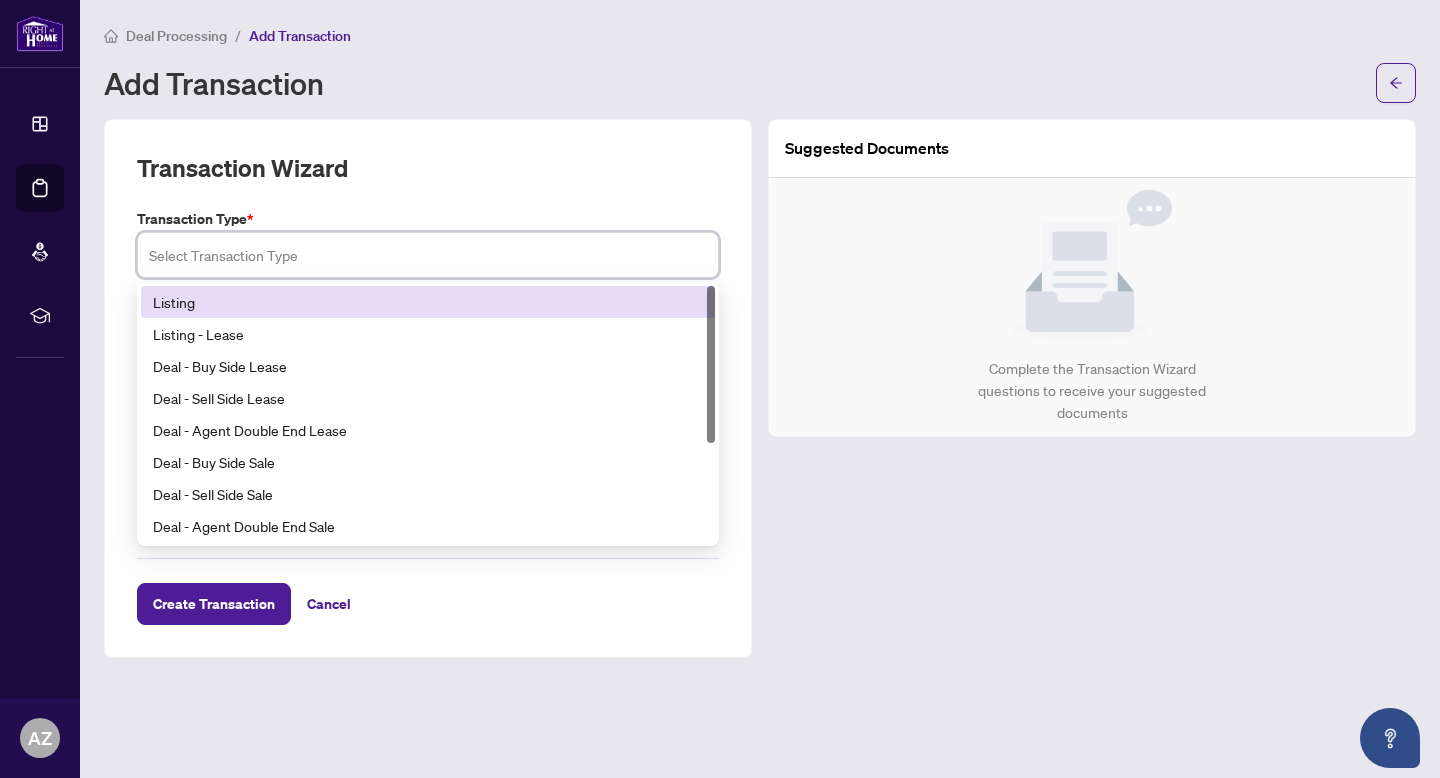 click on "Listing" at bounding box center (428, 302) 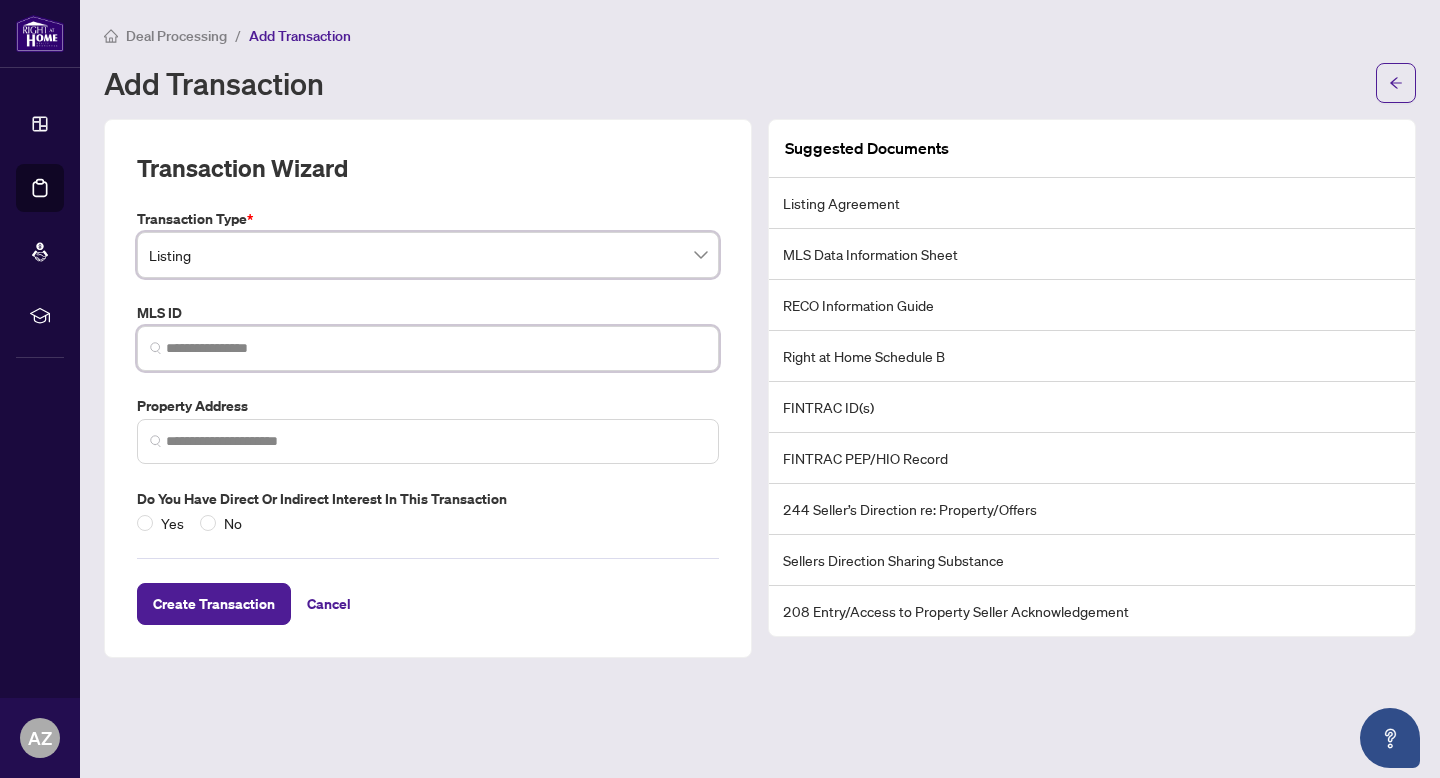 click at bounding box center (436, 348) 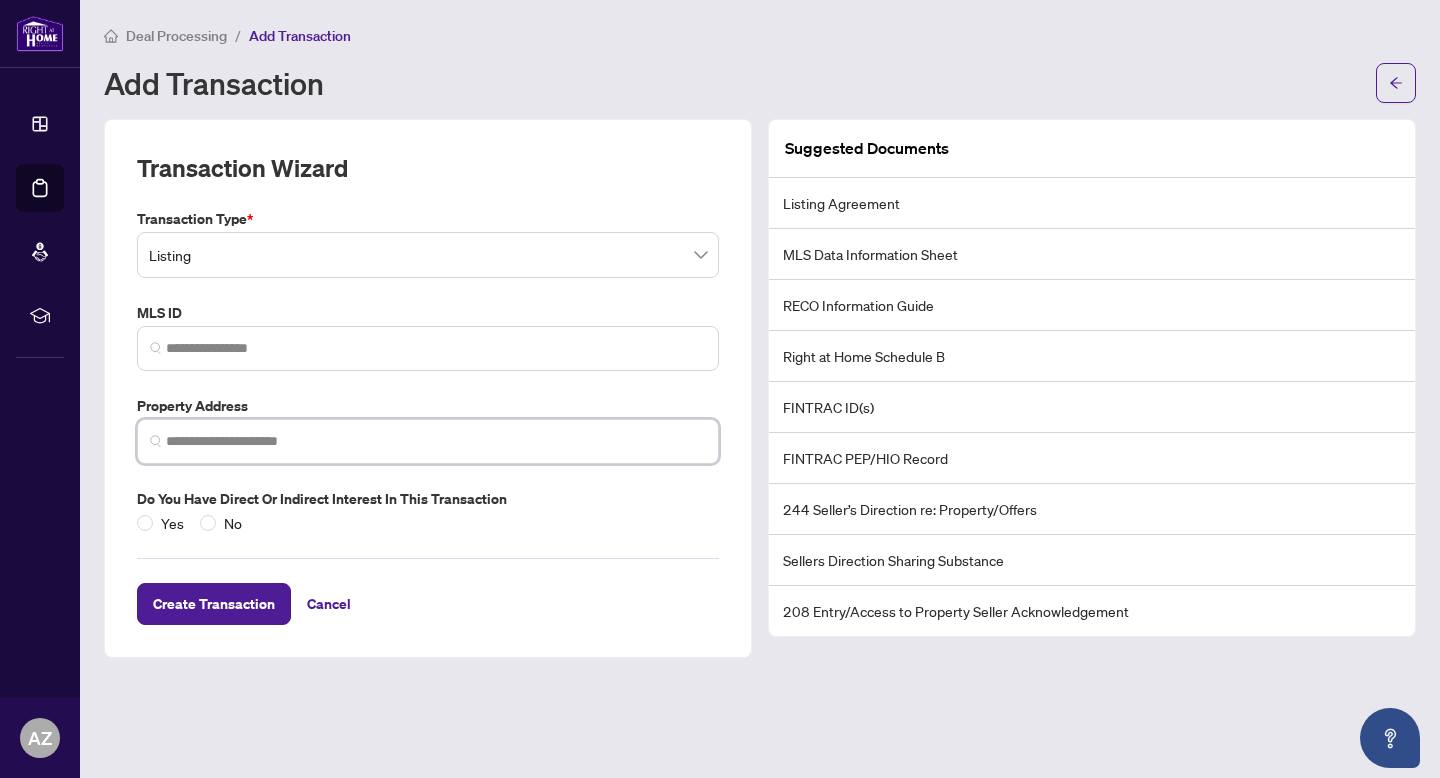 click at bounding box center (436, 441) 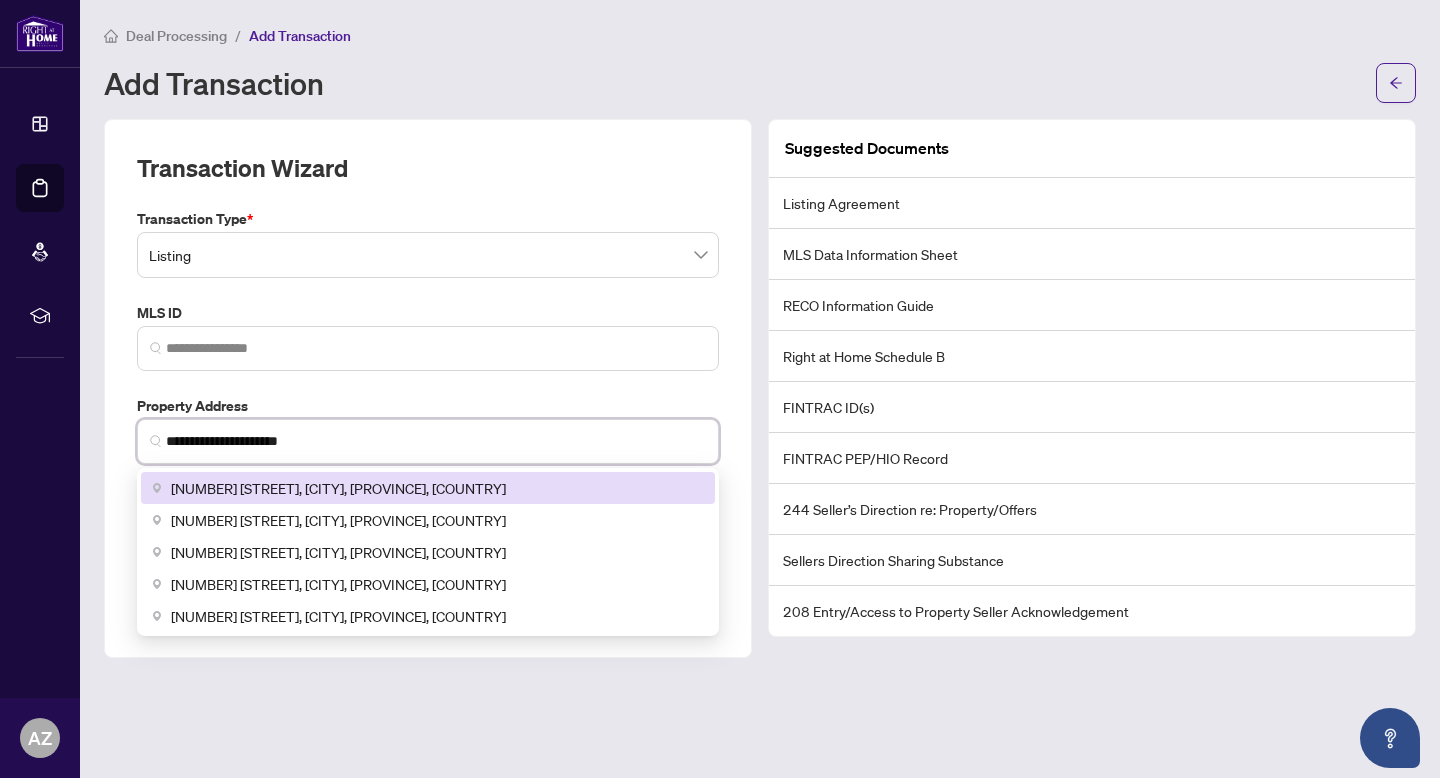 click on "[NUMBER] [STREET], [CITY], [PROVINCE], [COUNTRY]" at bounding box center [428, 488] 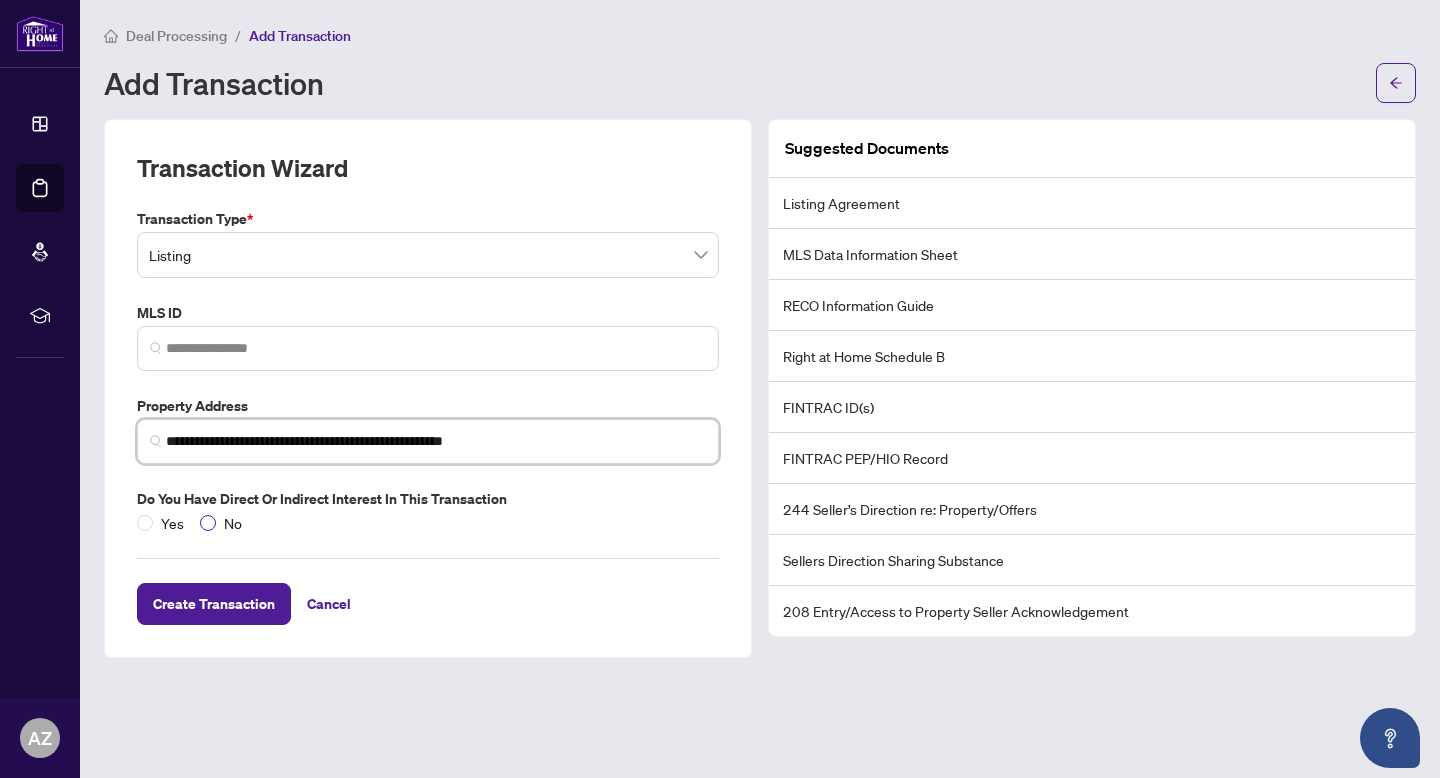 type on "**********" 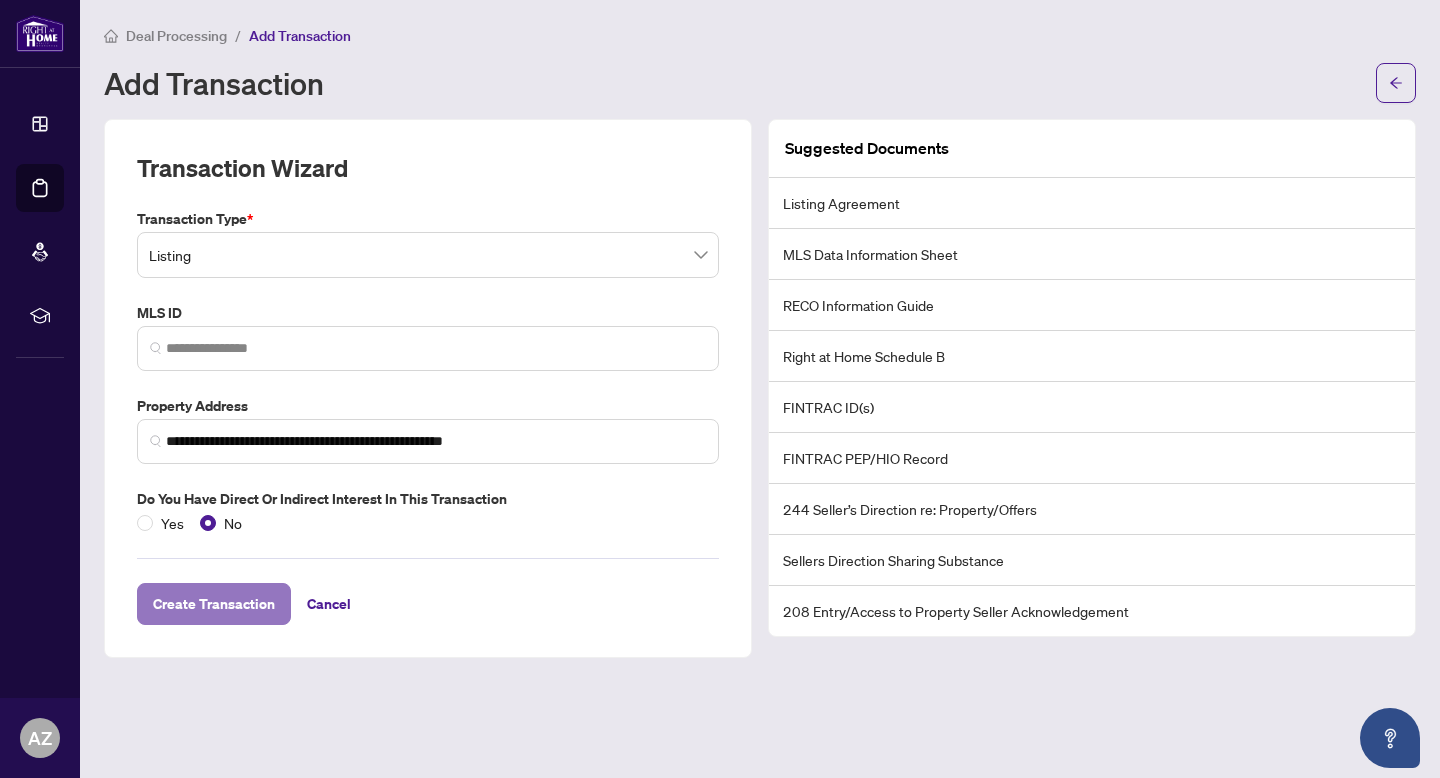 click on "Create Transaction" at bounding box center (214, 604) 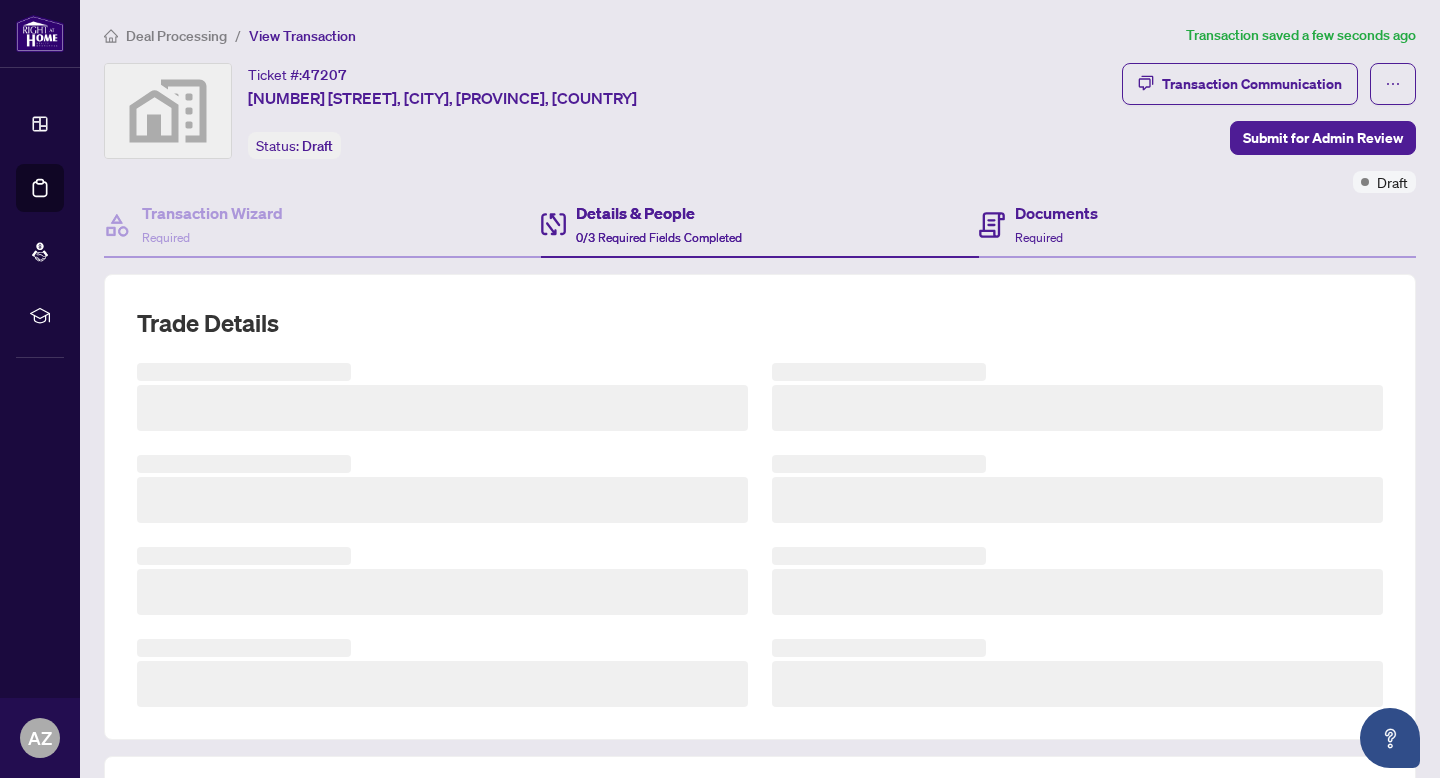 click on "Documents Required" at bounding box center (1197, 225) 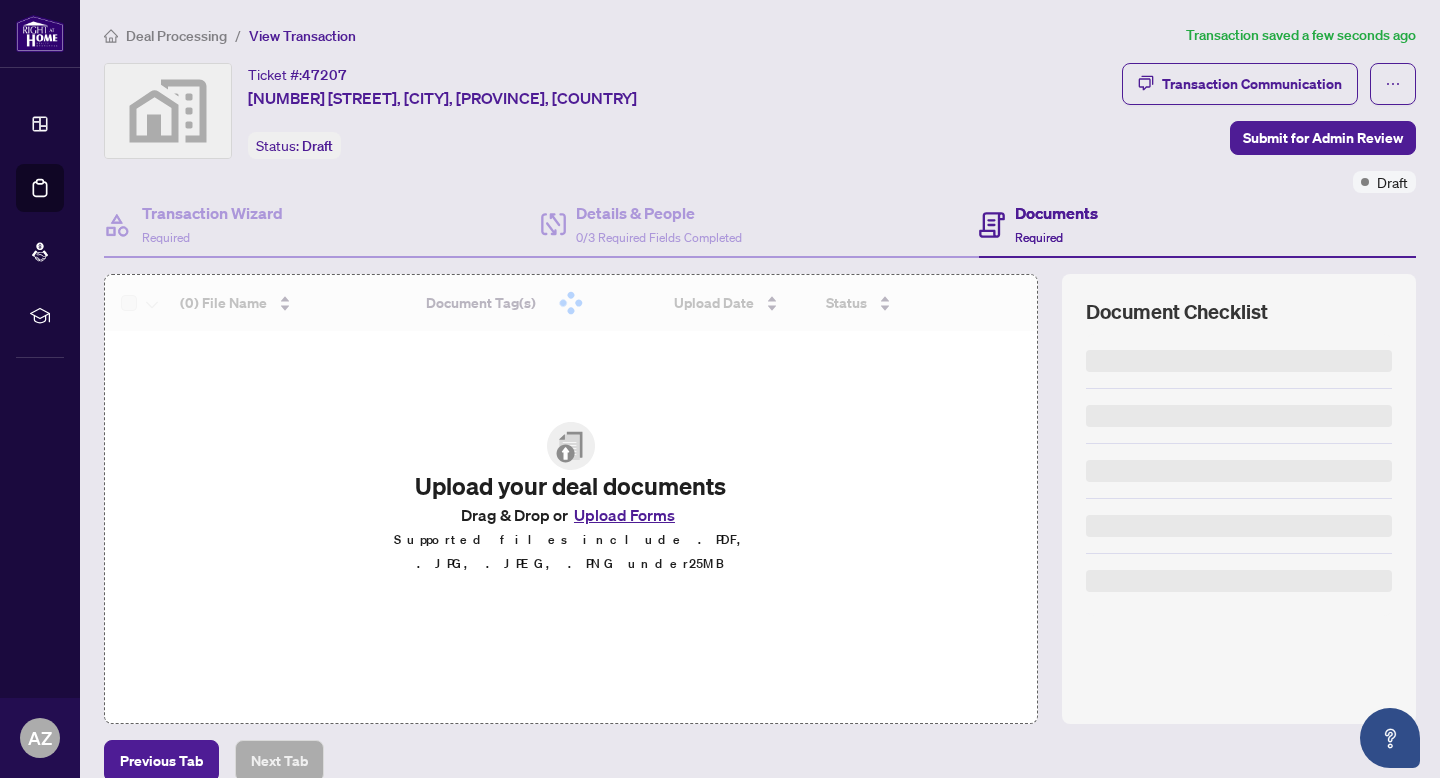 click on "Upload Forms" at bounding box center (624, 515) 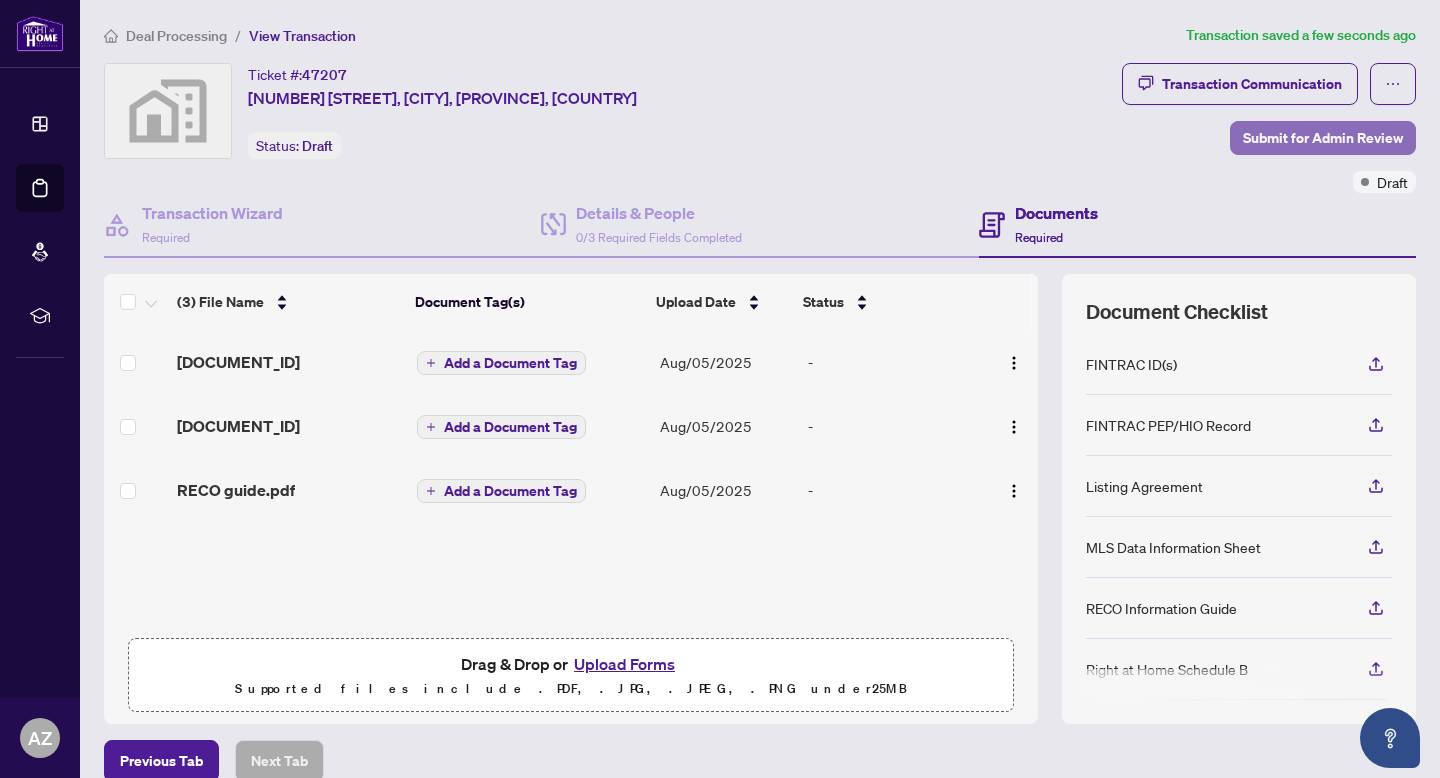 click on "Submit for Admin Review" at bounding box center [1323, 138] 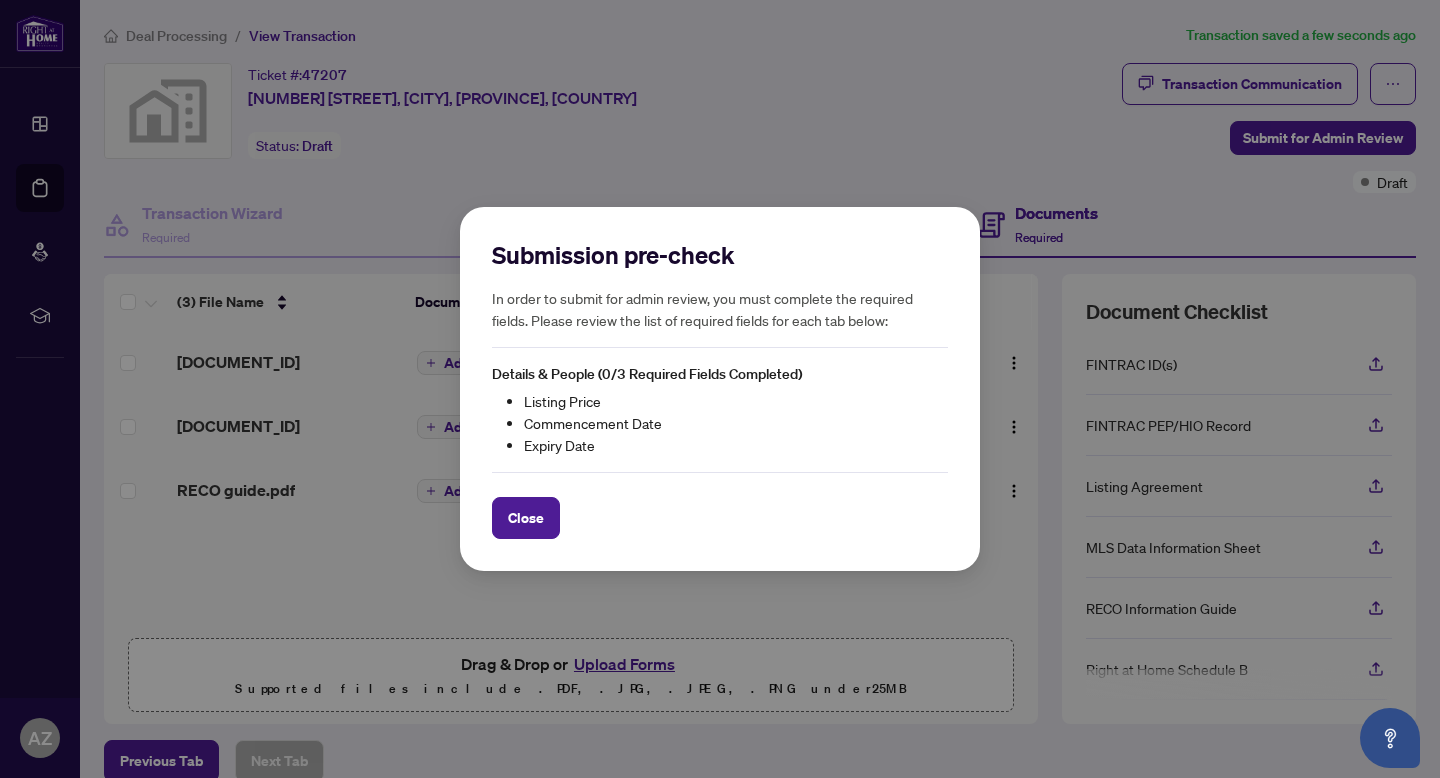 click on "Close" at bounding box center (526, 518) 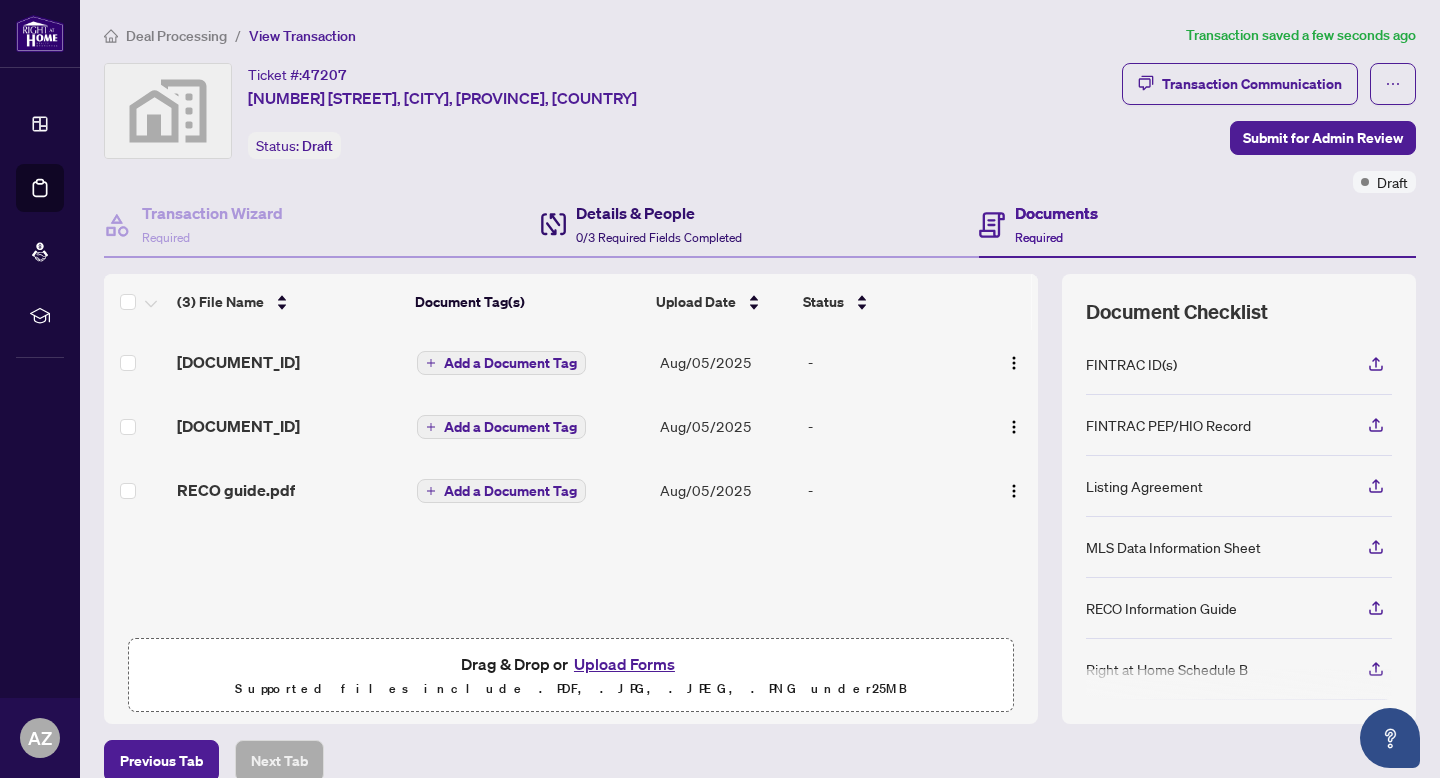 click on "Details & People" at bounding box center (659, 213) 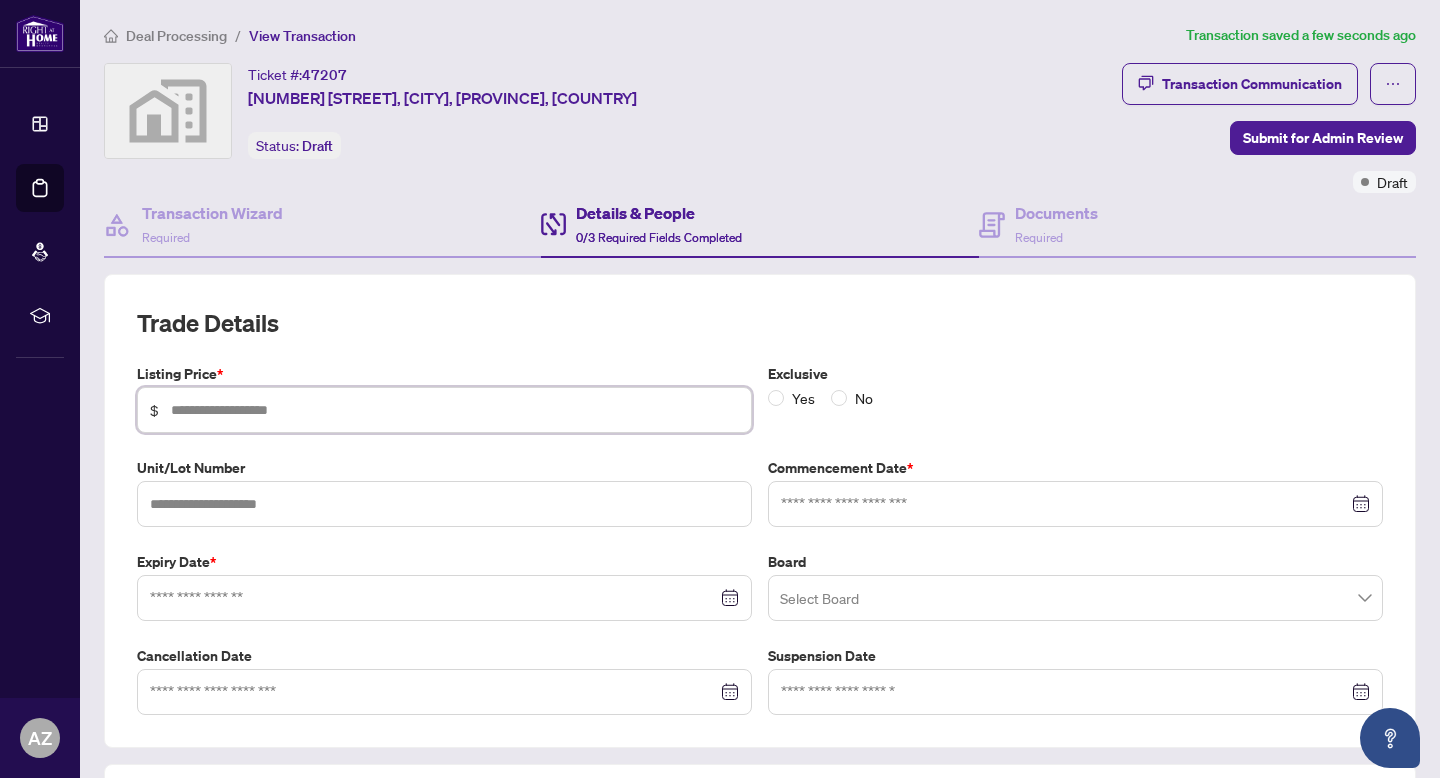 click at bounding box center (455, 410) 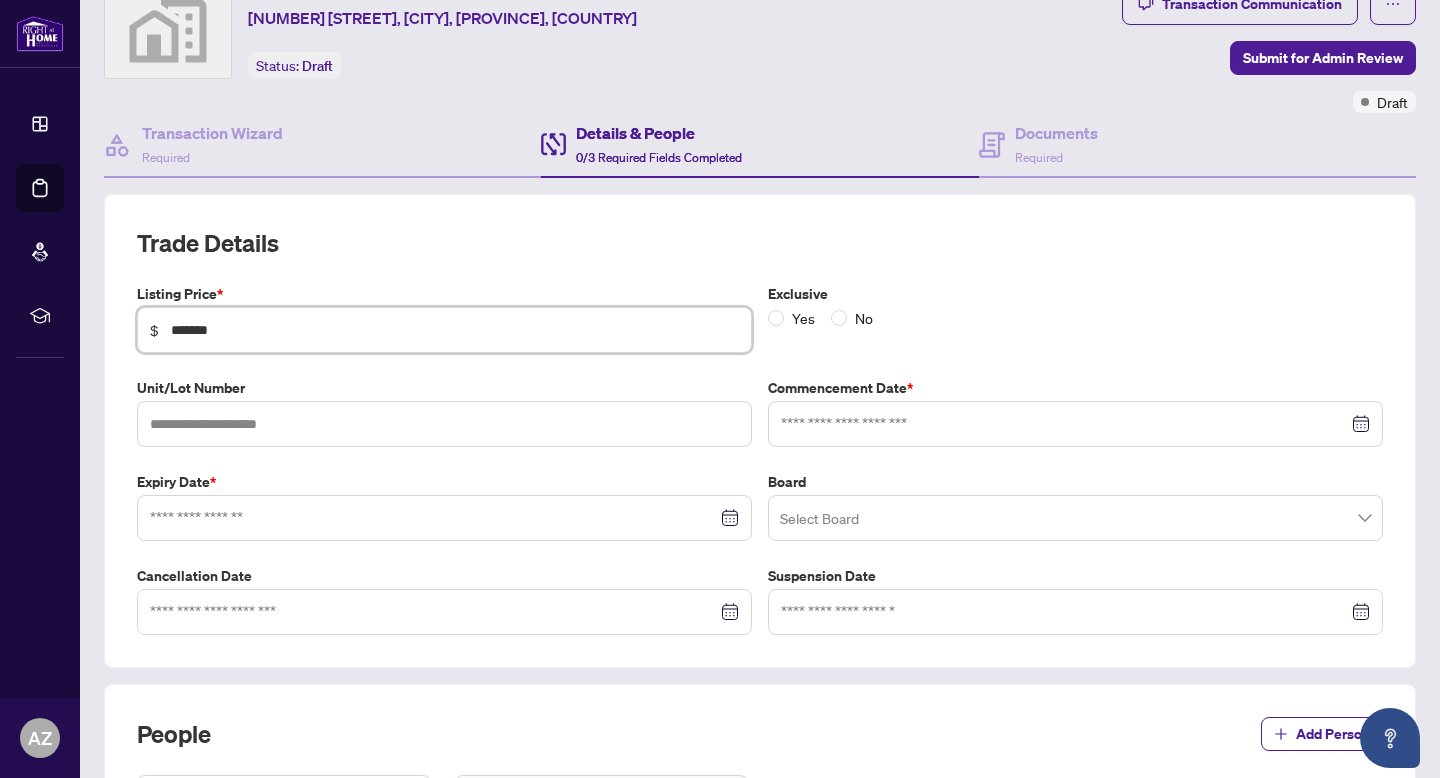 scroll, scrollTop: 96, scrollLeft: 0, axis: vertical 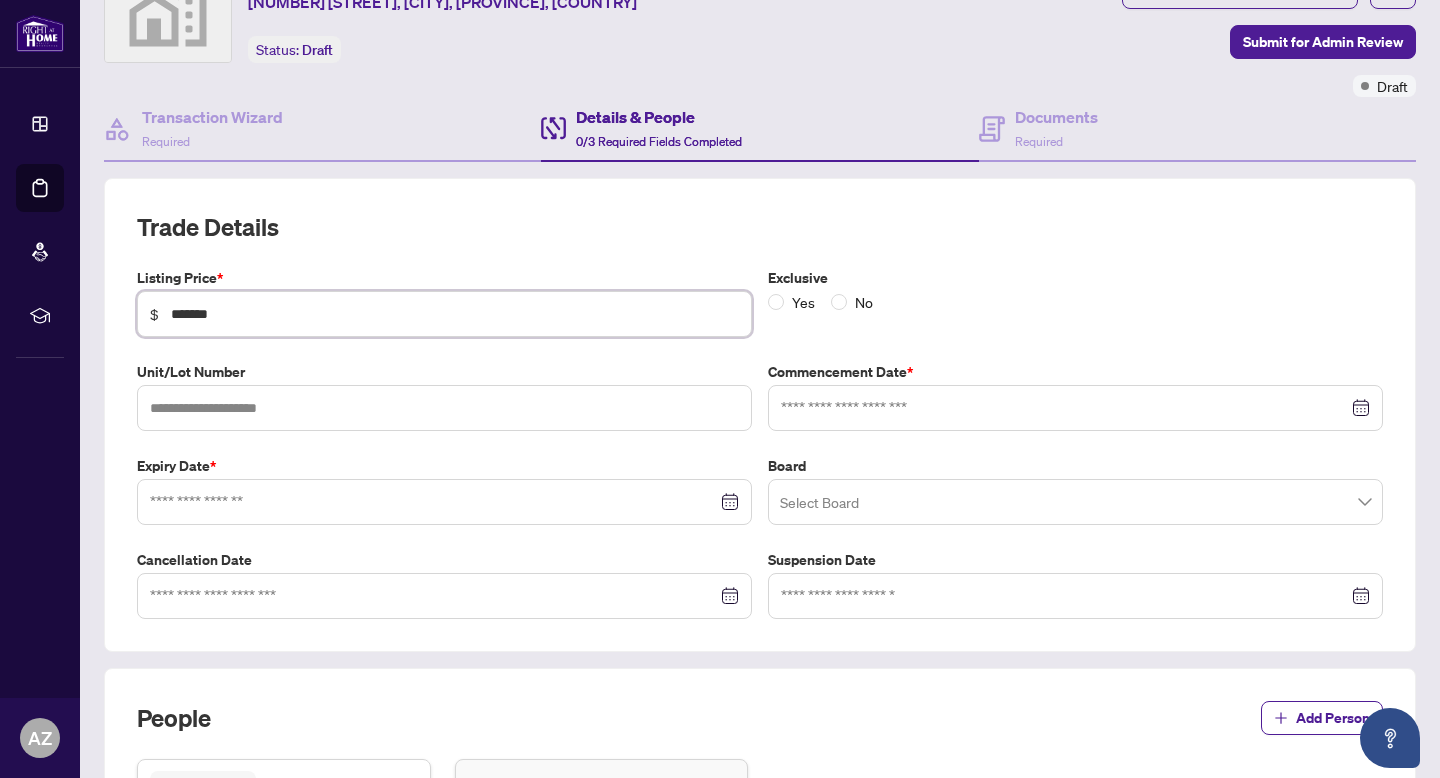 type on "*******" 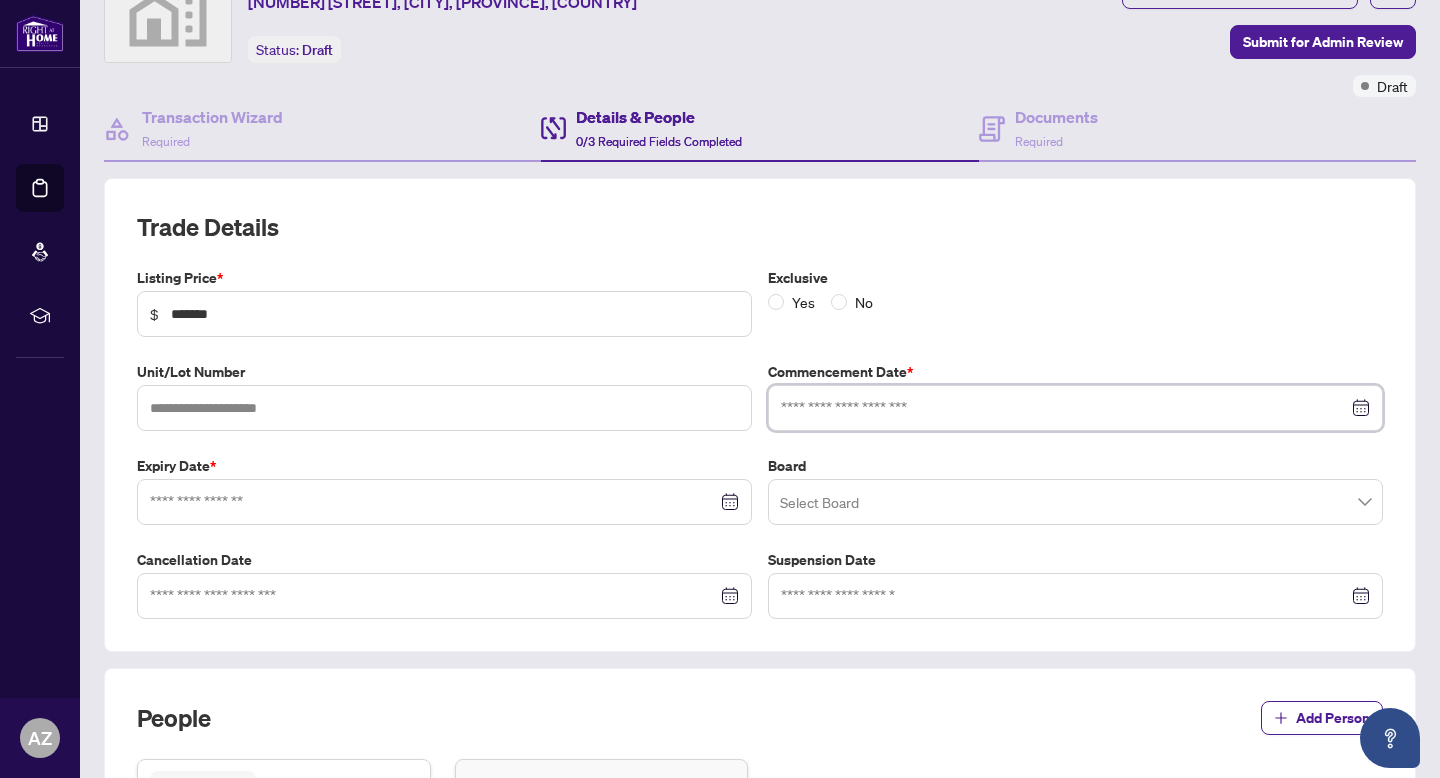 click at bounding box center [1064, 408] 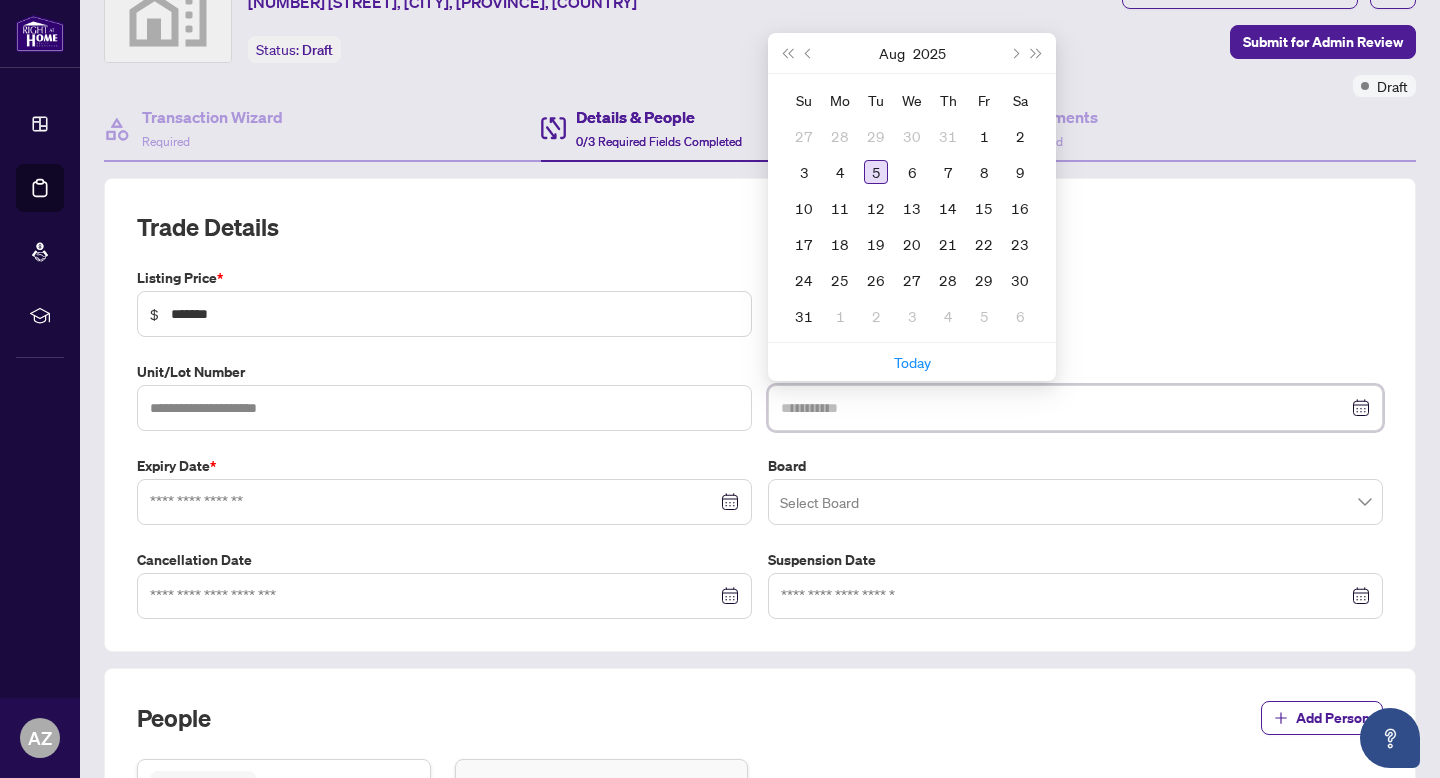 type on "**********" 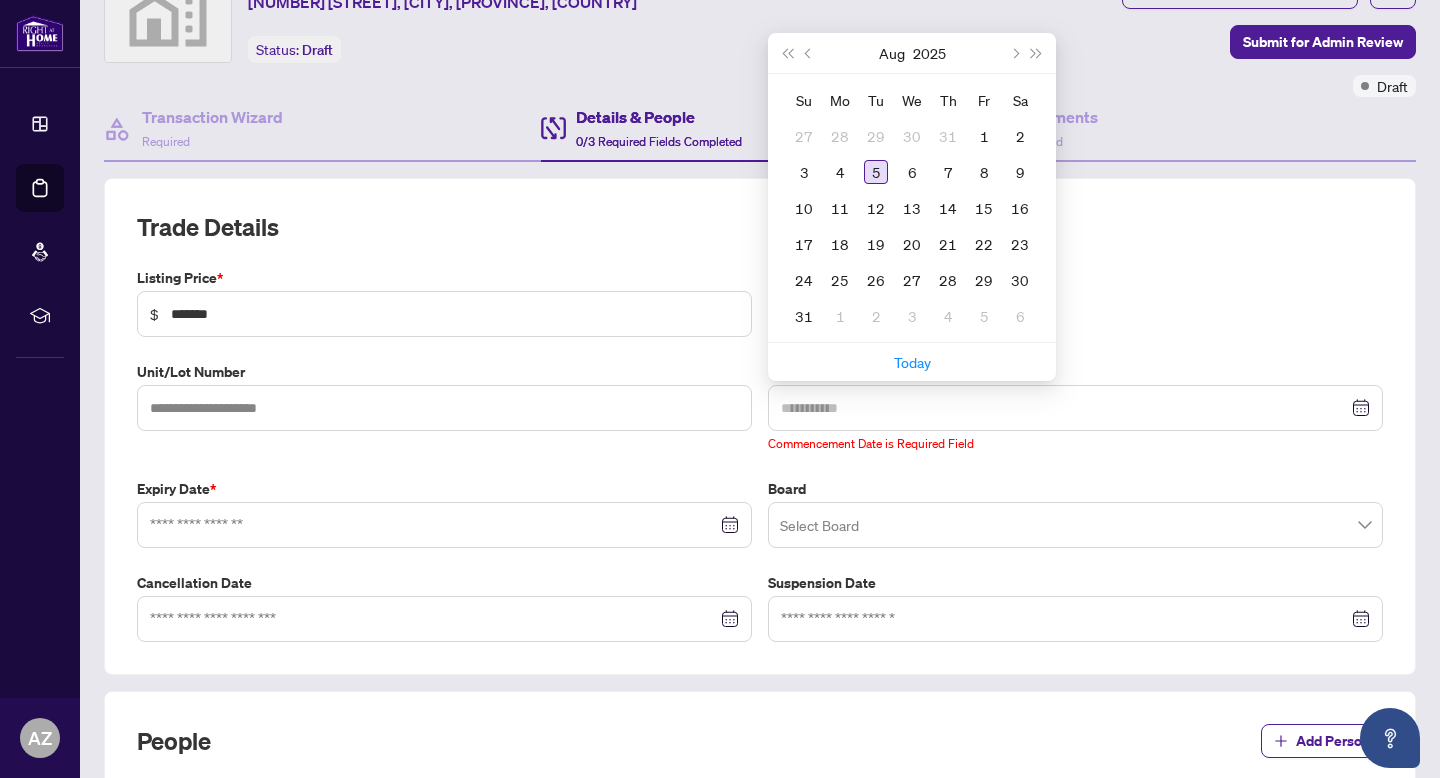 click on "5" at bounding box center (876, 172) 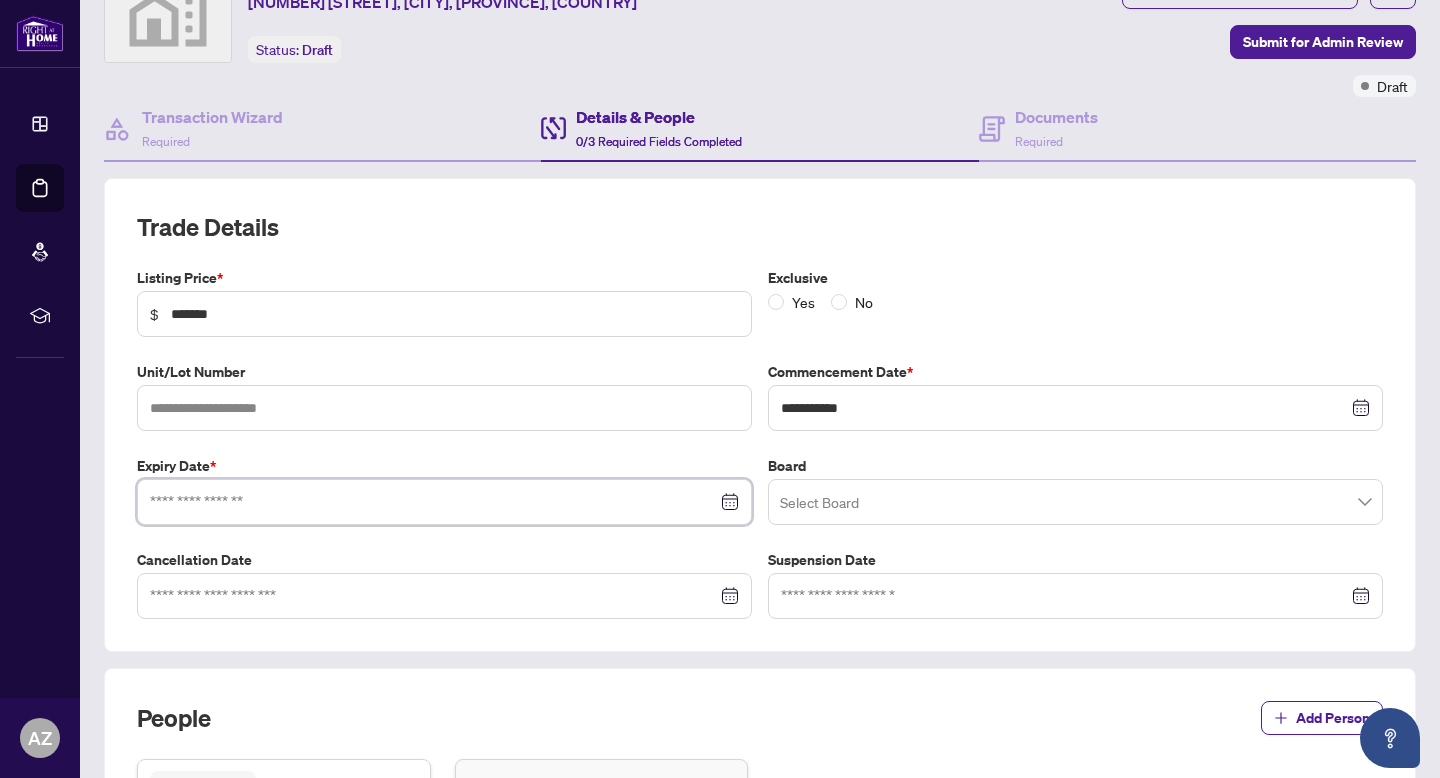 click at bounding box center (433, 502) 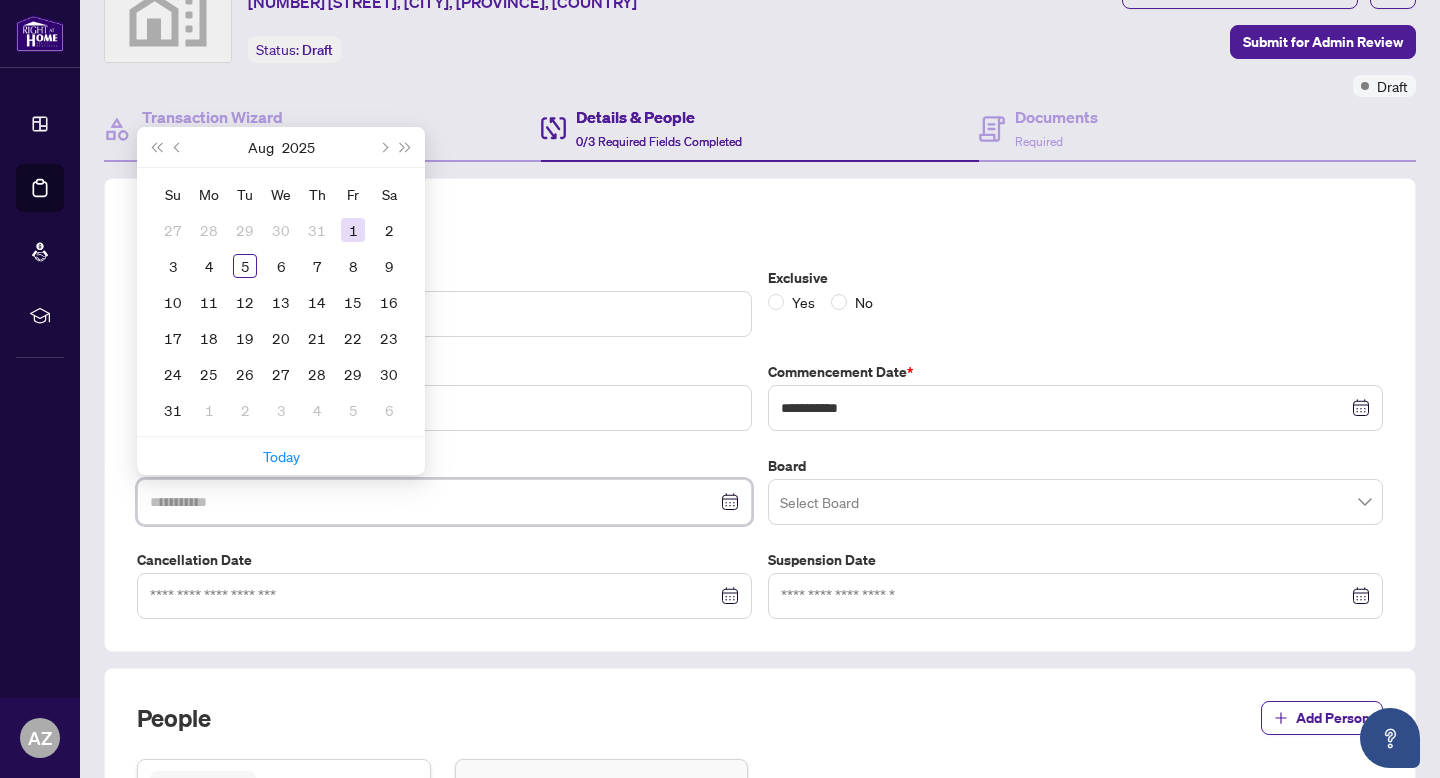 type on "**********" 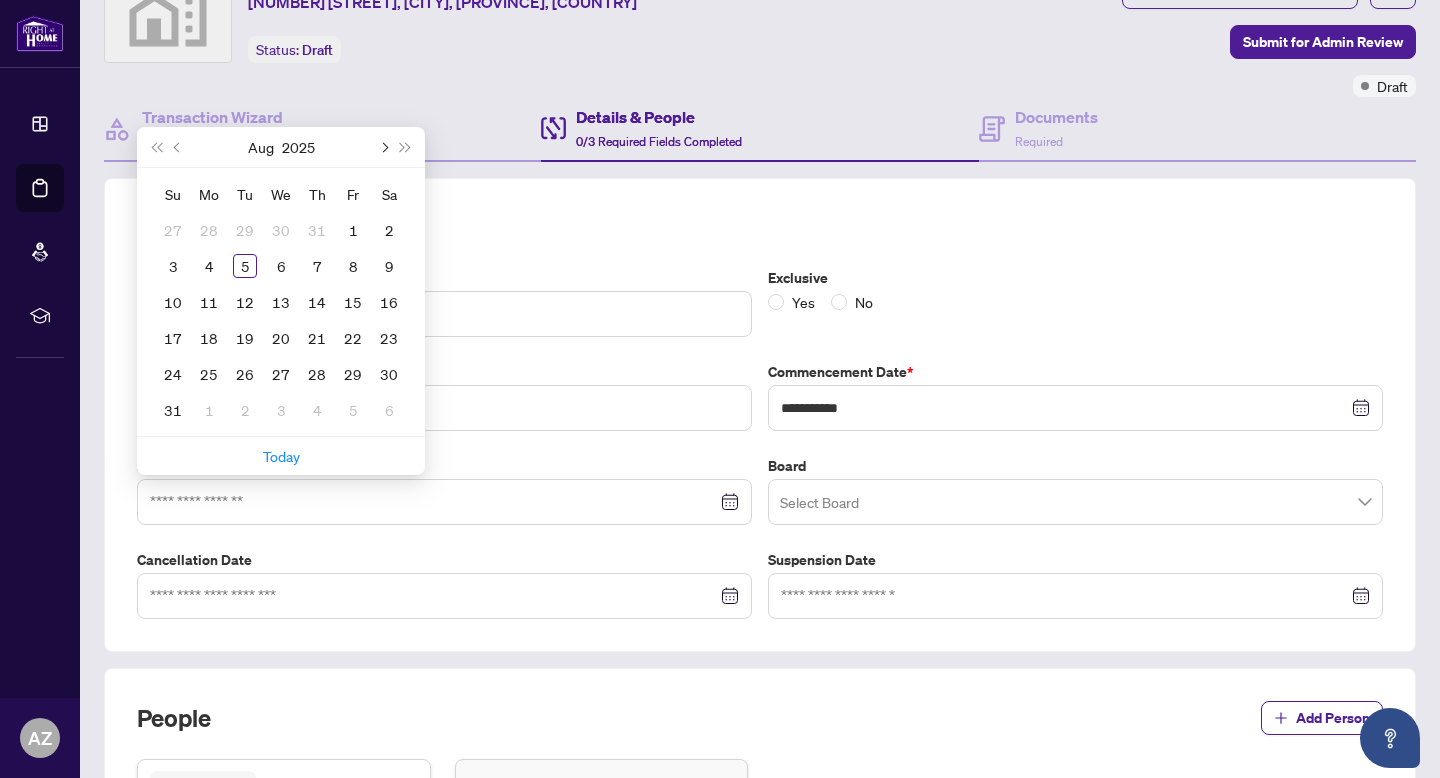 click at bounding box center (383, 147) 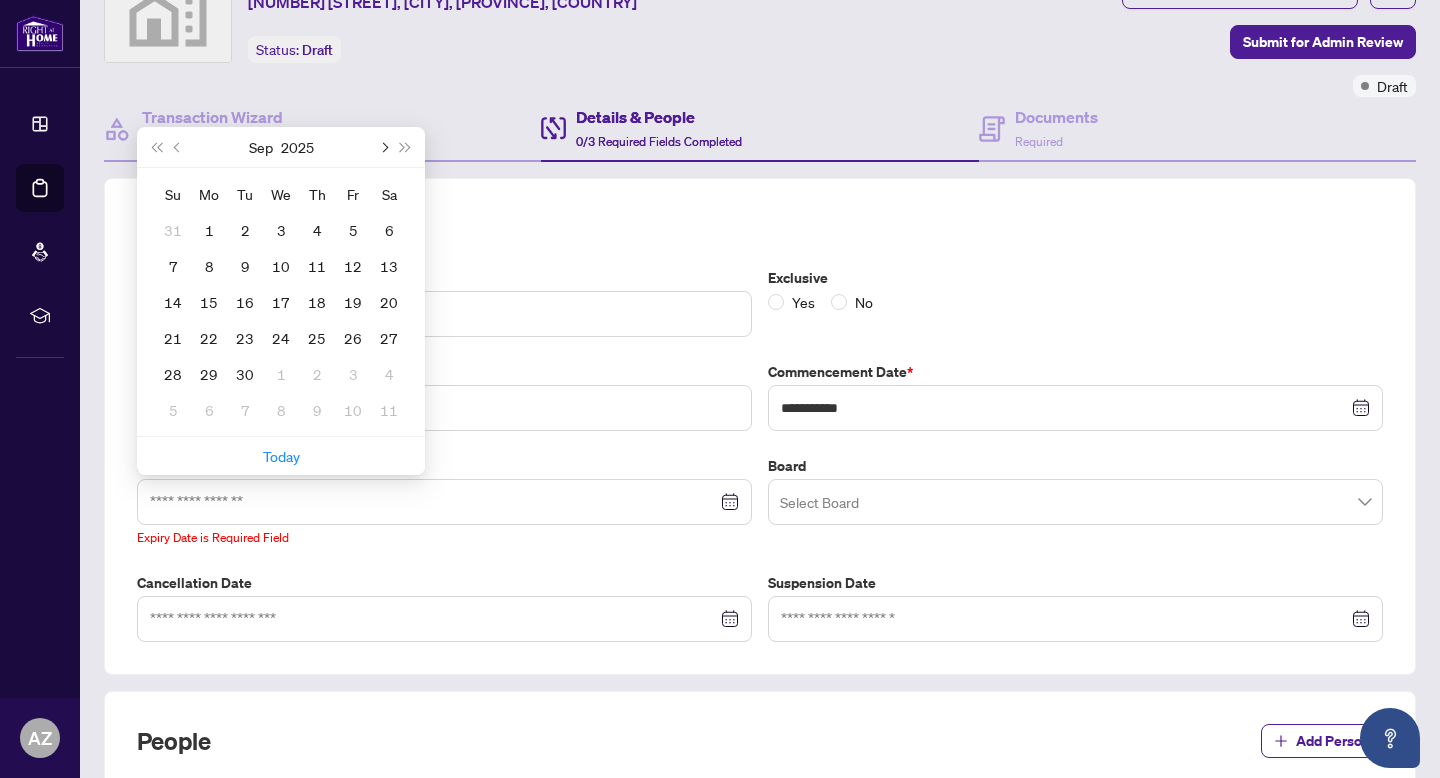 click at bounding box center [383, 147] 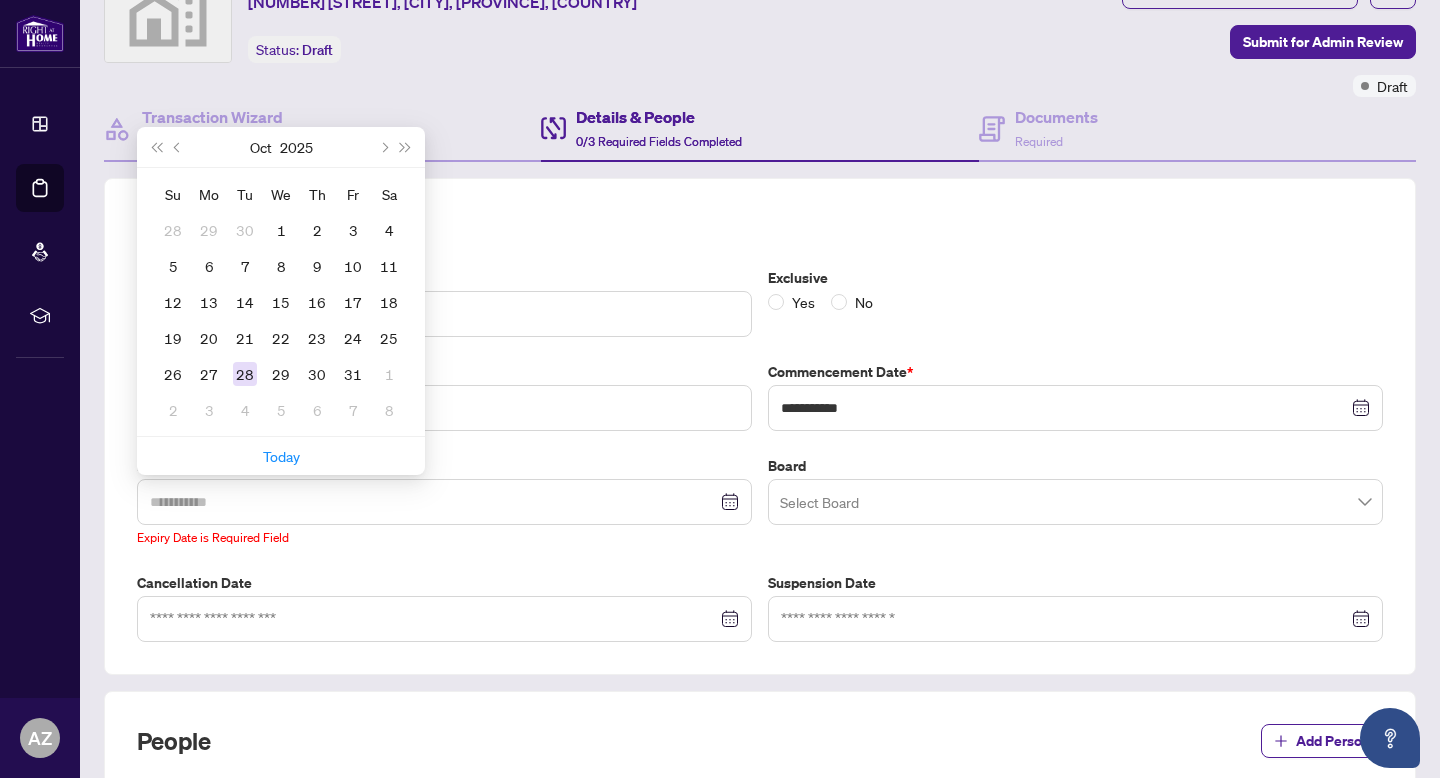 type on "**********" 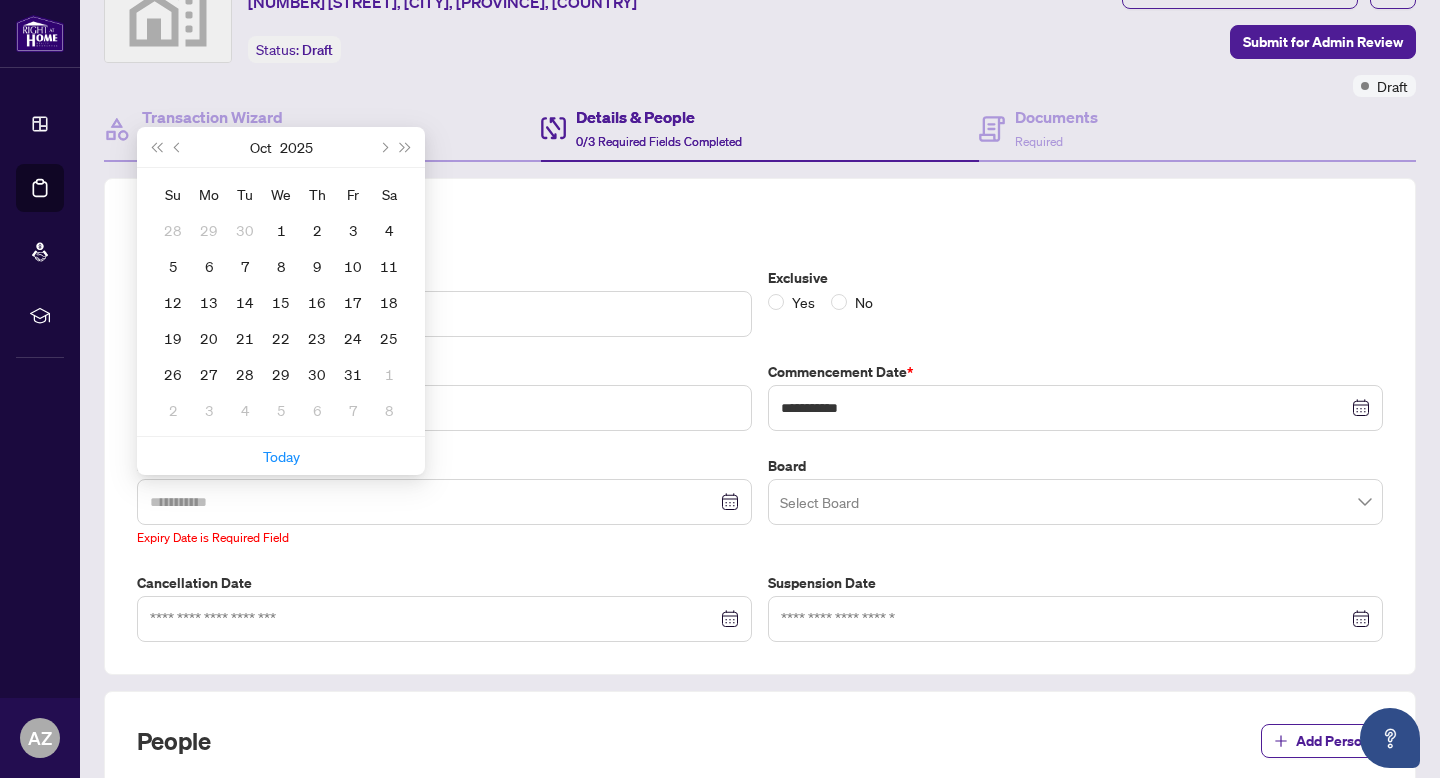 click on "28" at bounding box center [245, 374] 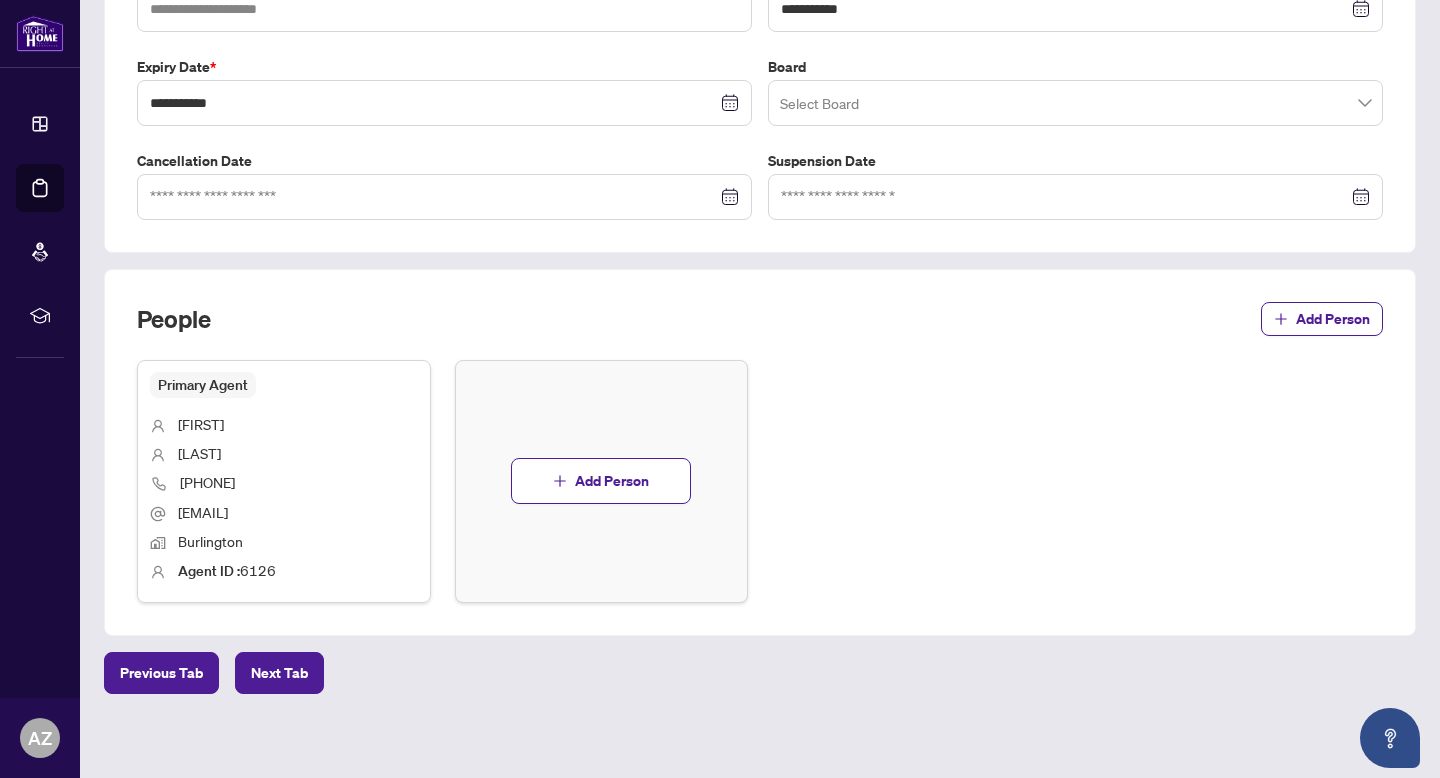 scroll, scrollTop: 0, scrollLeft: 0, axis: both 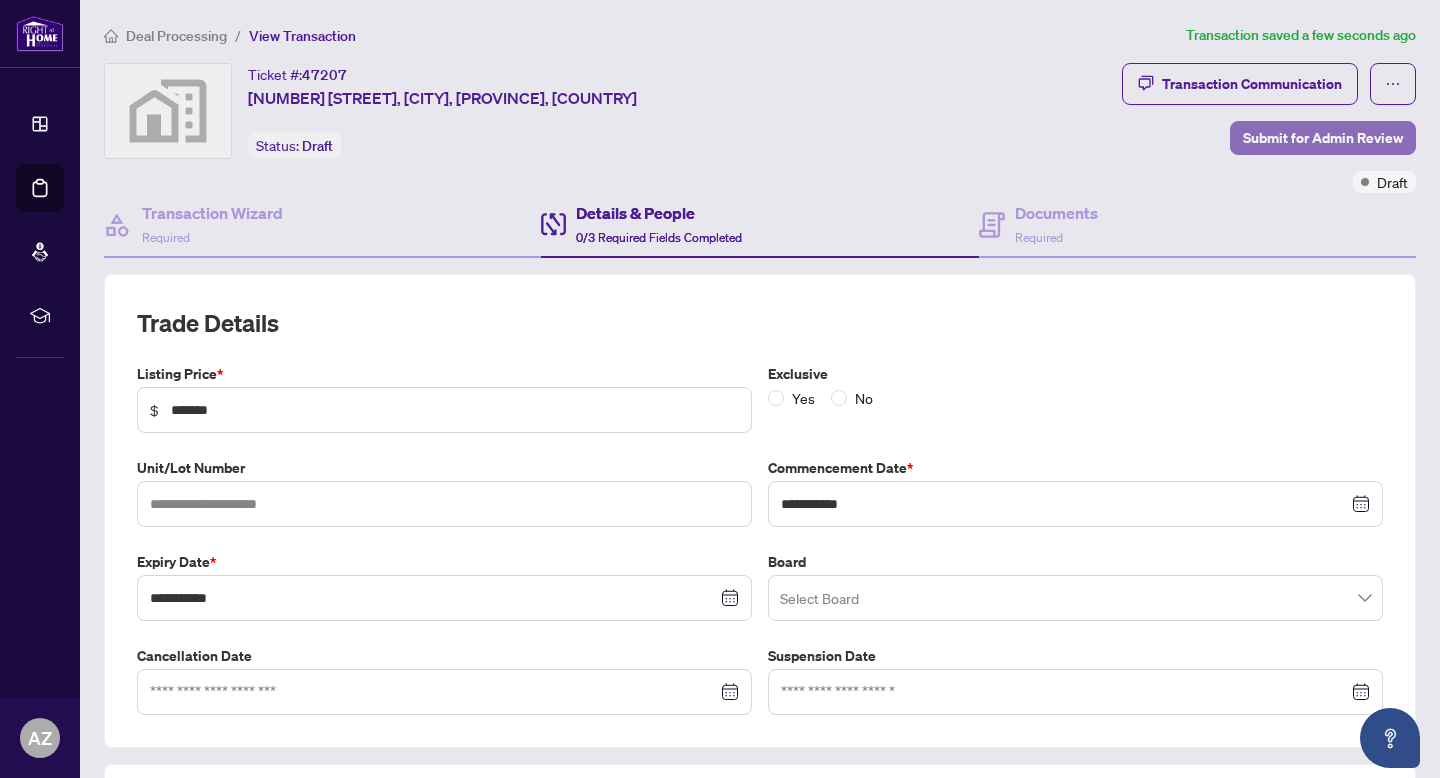 click on "Submit for Admin Review" at bounding box center (1323, 138) 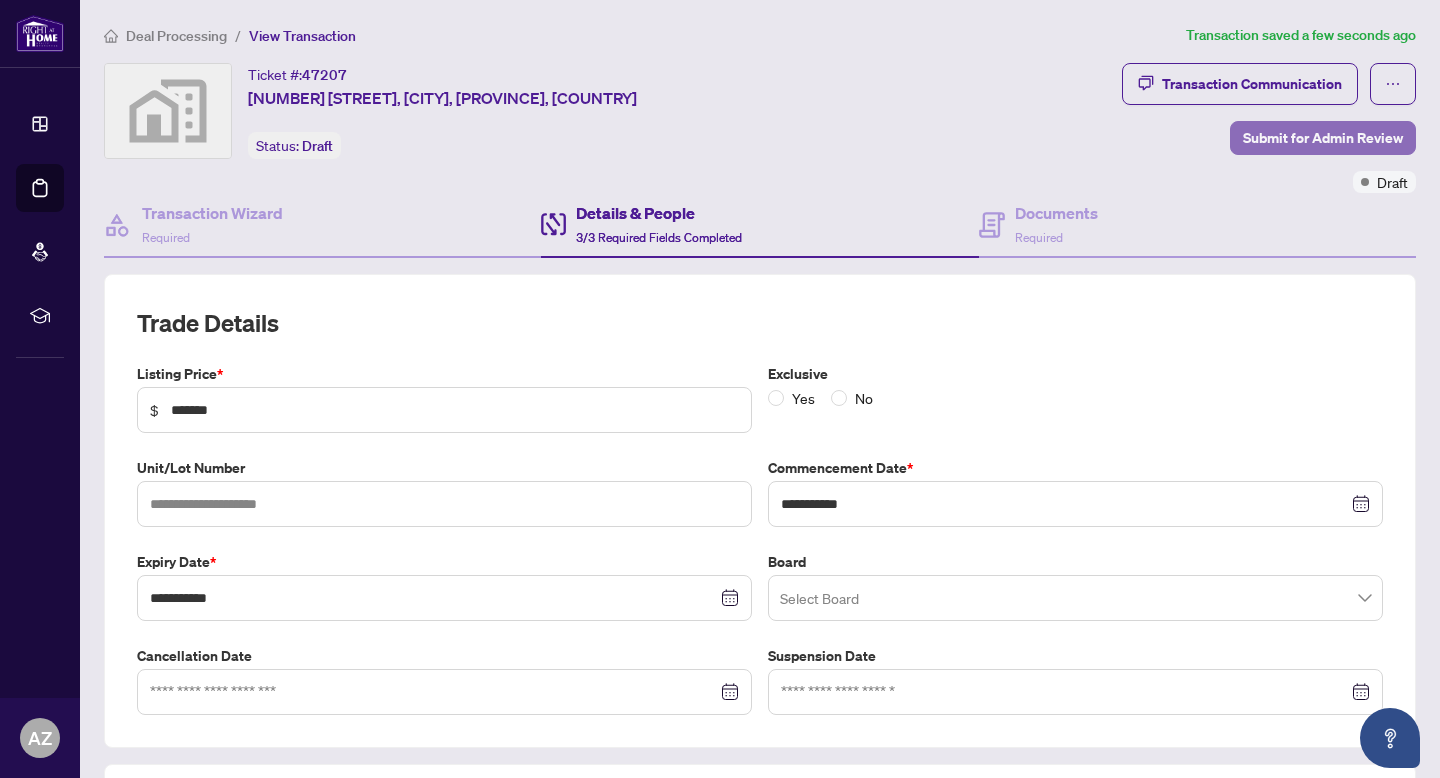 click on "Submit for Admin Review" at bounding box center (1323, 138) 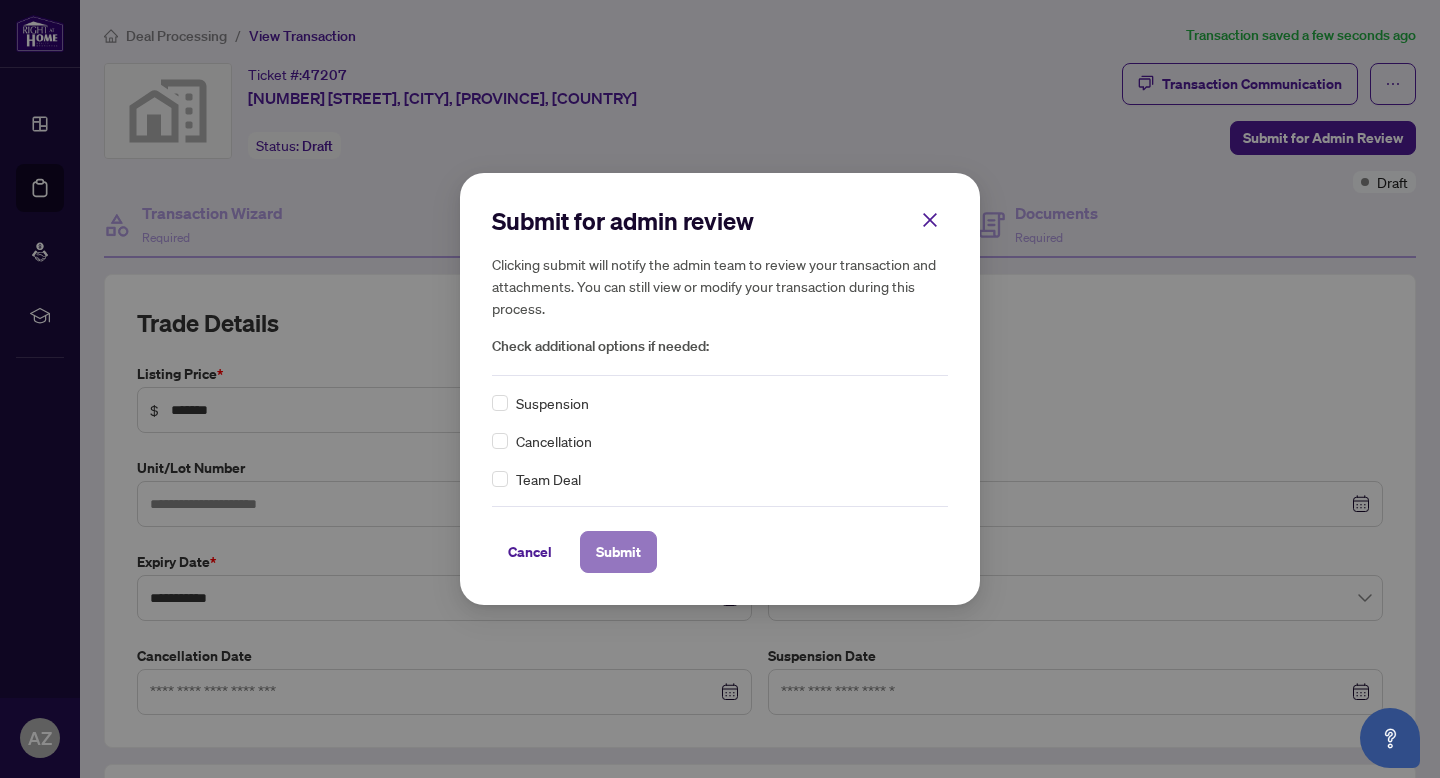 click on "Submit" at bounding box center [618, 552] 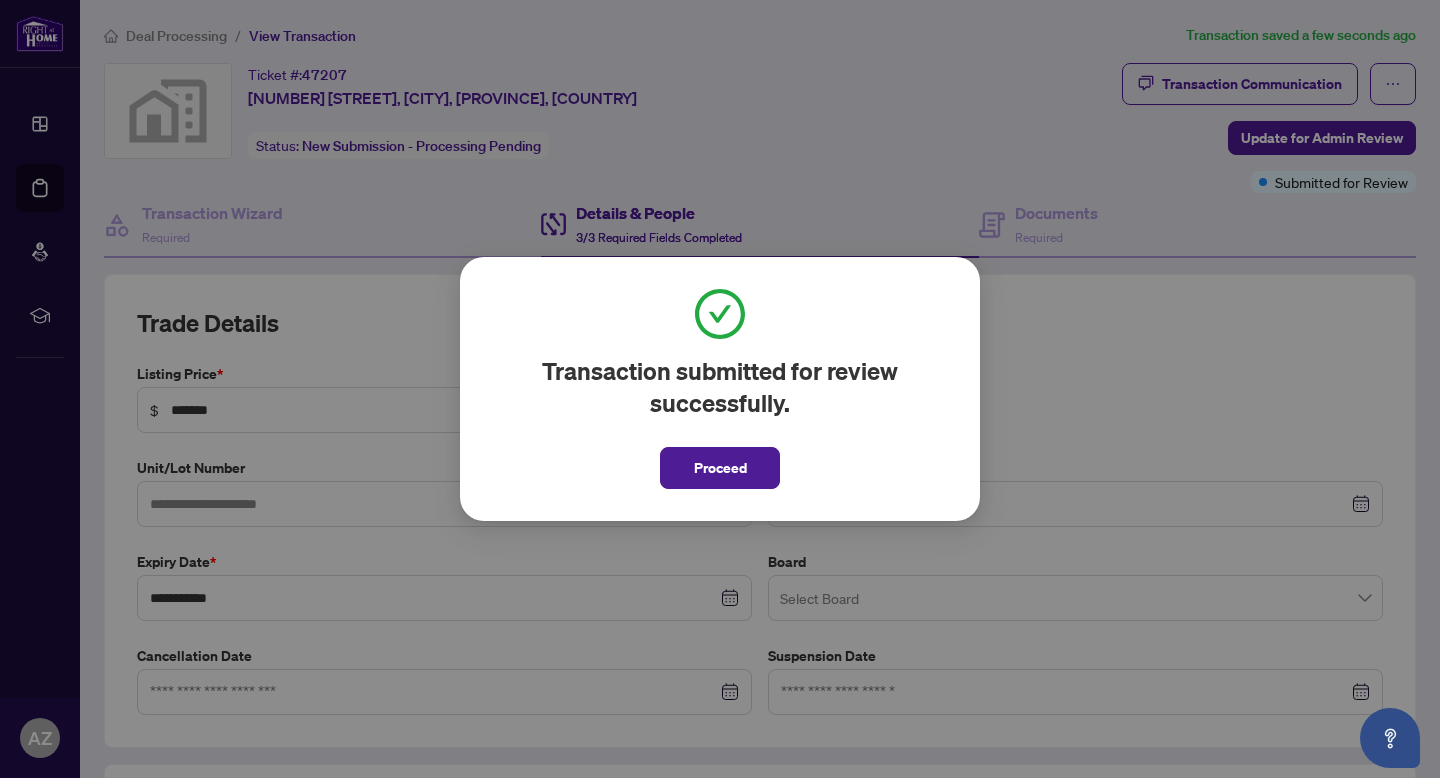 click on "Proceed" at bounding box center (720, 468) 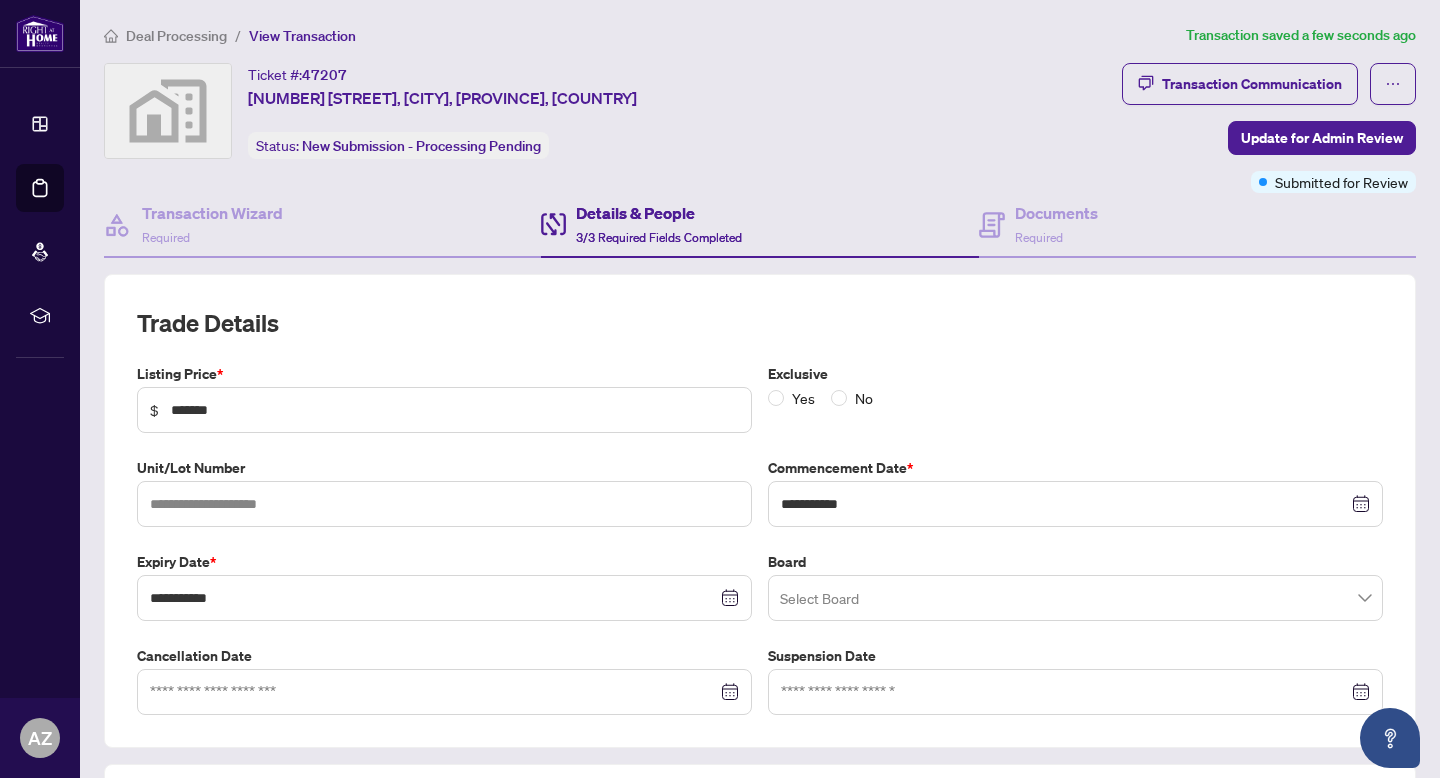 click on "Deal Processing" at bounding box center [176, 36] 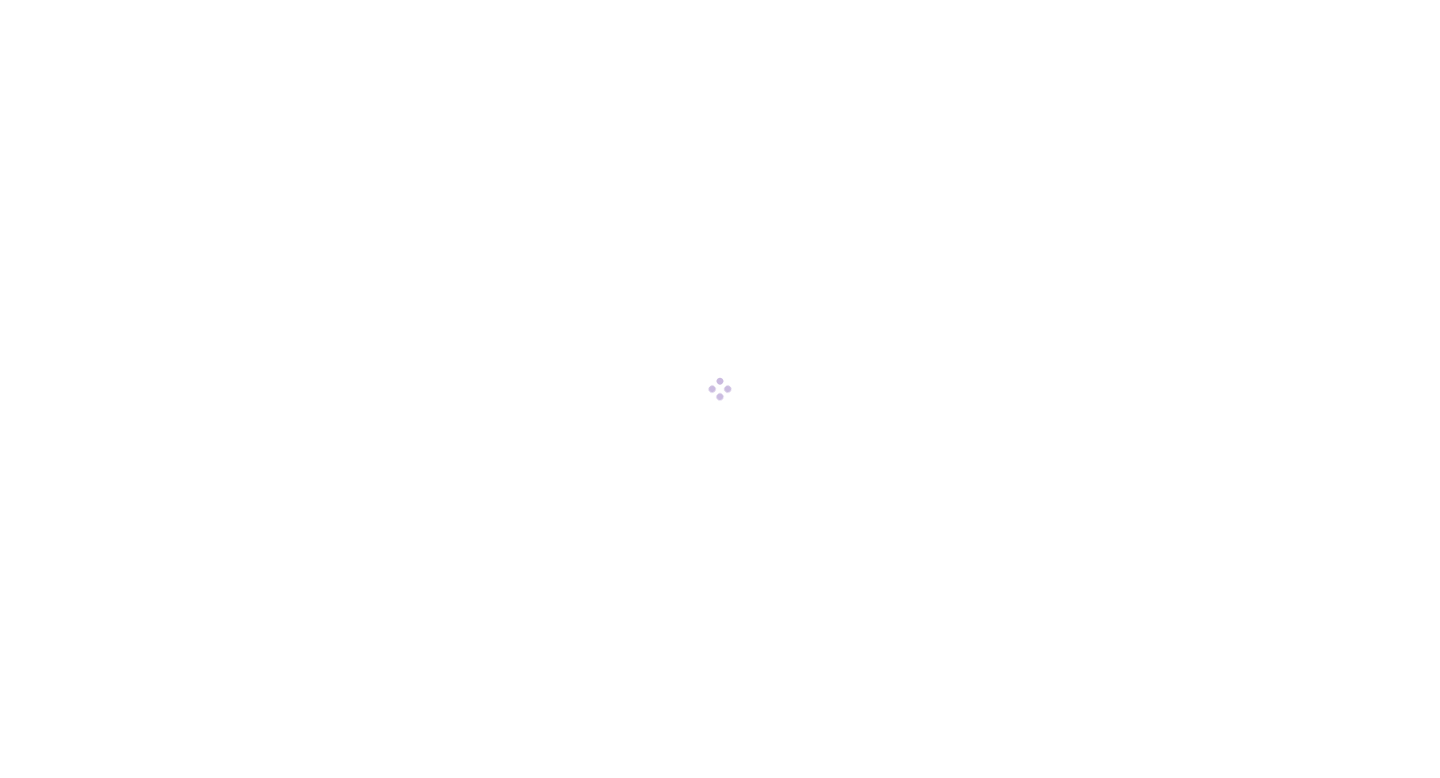 scroll, scrollTop: 0, scrollLeft: 0, axis: both 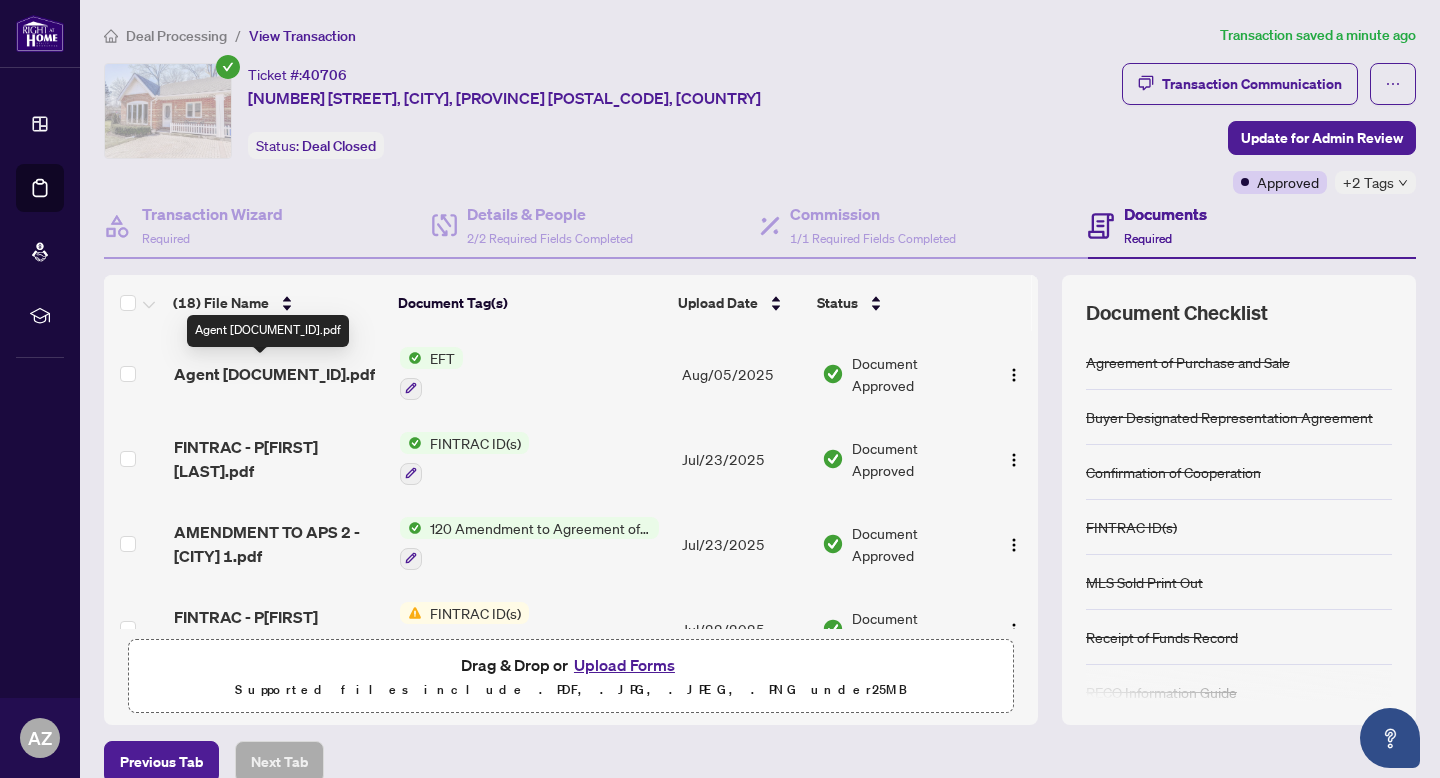 click on "Agent EFT 2510278.pdf" at bounding box center [274, 374] 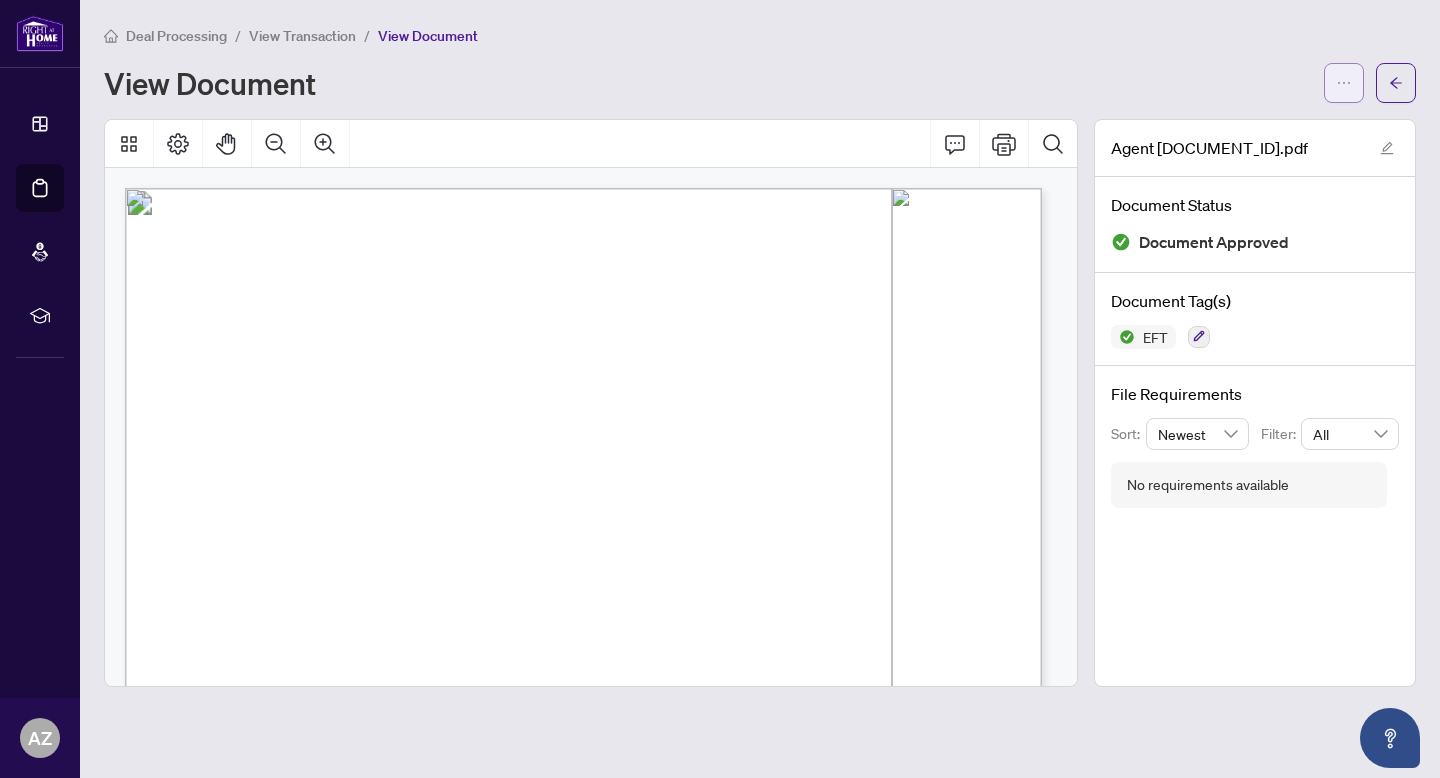 click 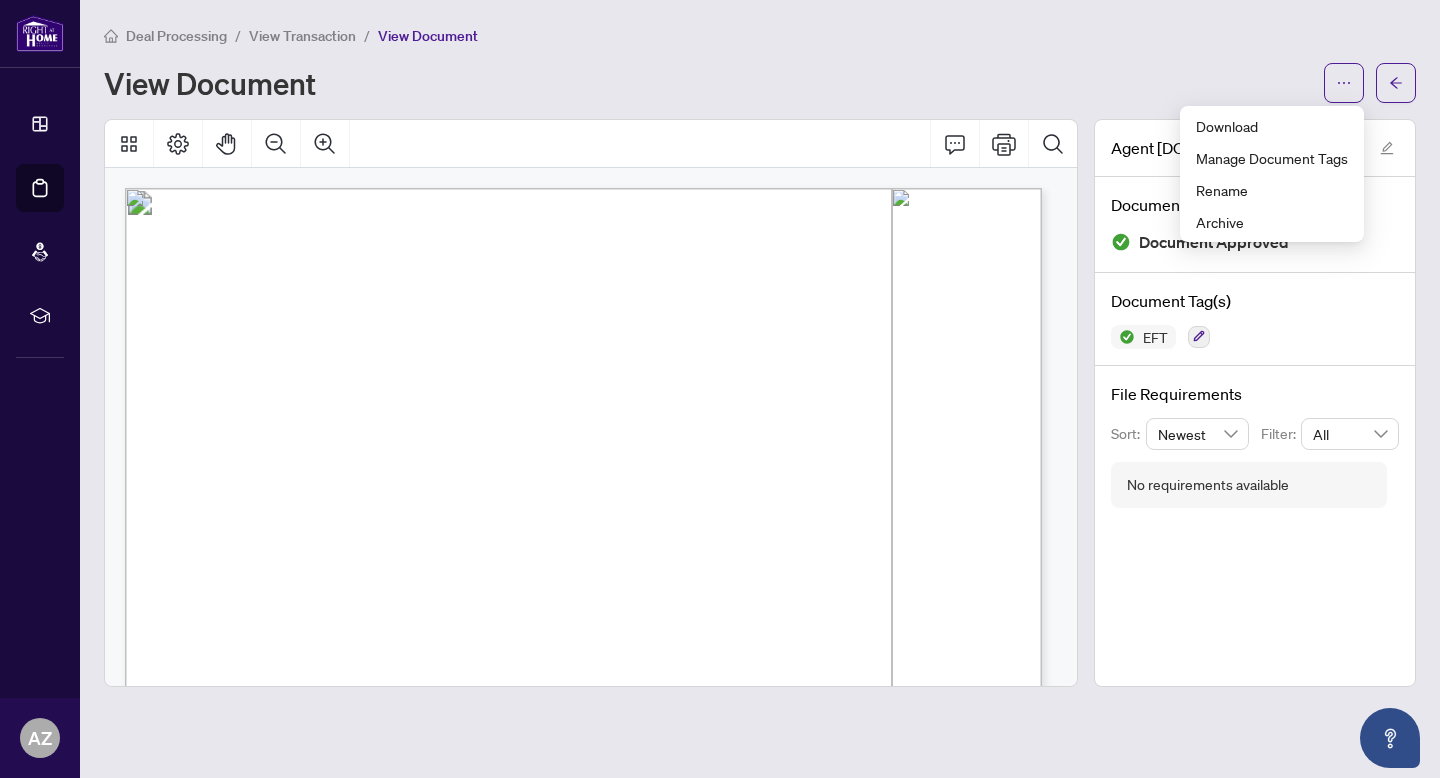 click on "View Document" at bounding box center (708, 83) 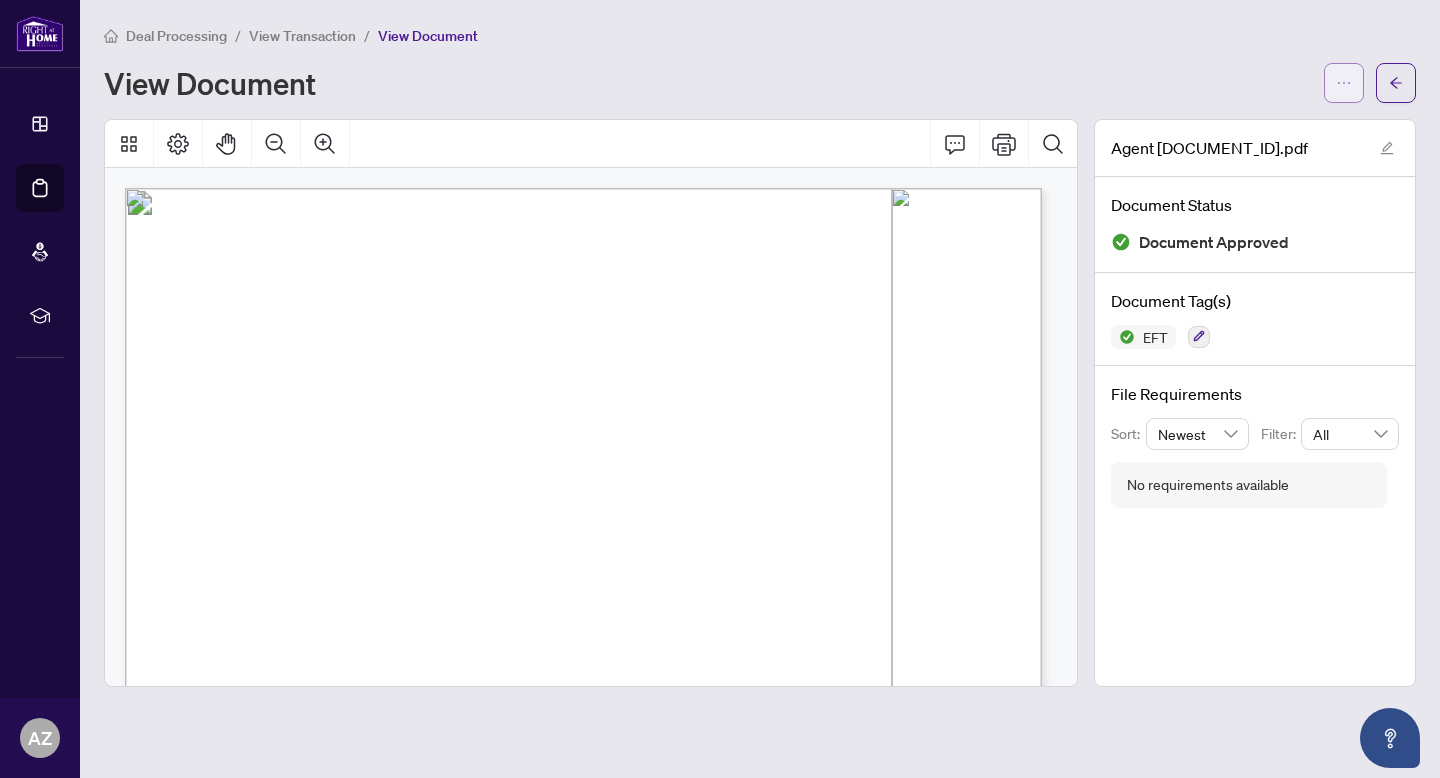 click at bounding box center (1344, 83) 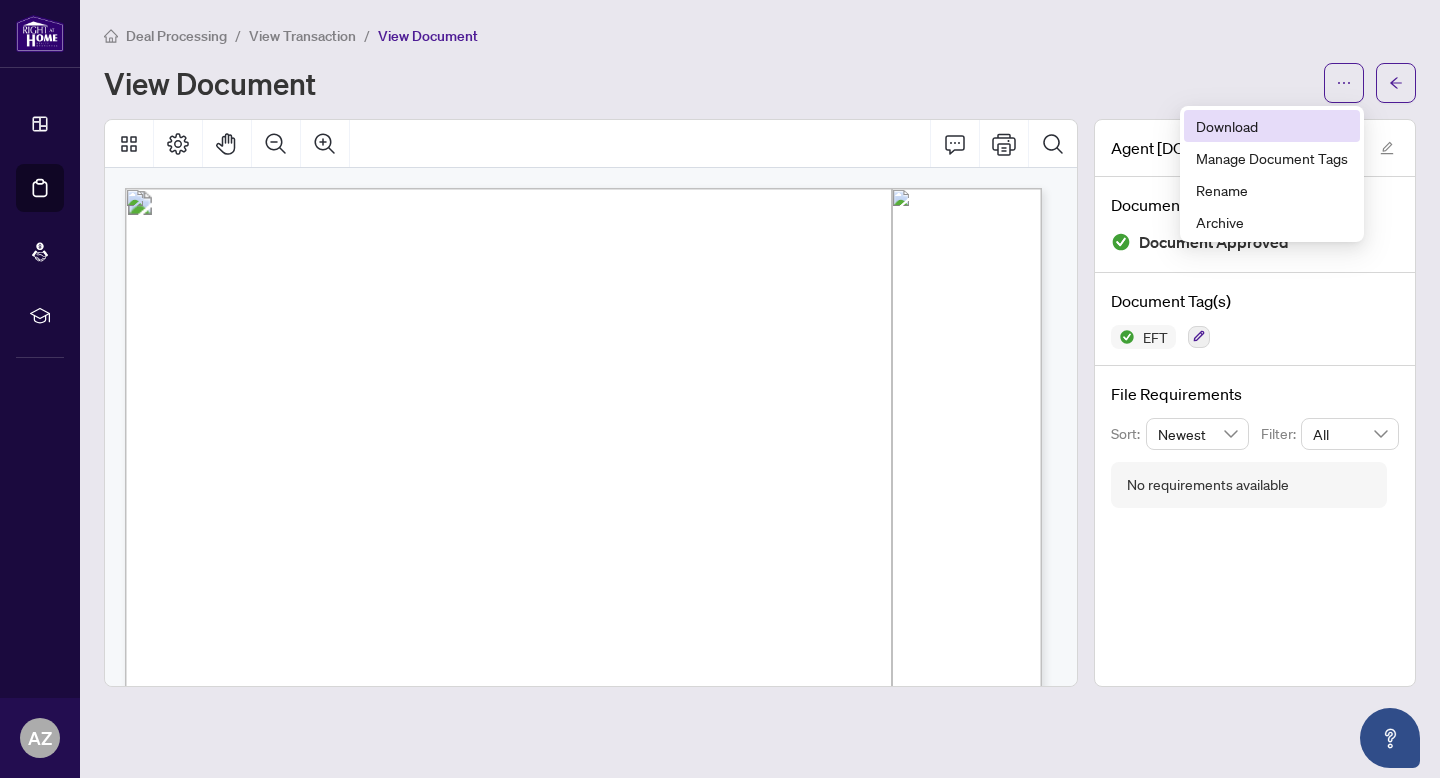 click on "Download" at bounding box center [1272, 126] 